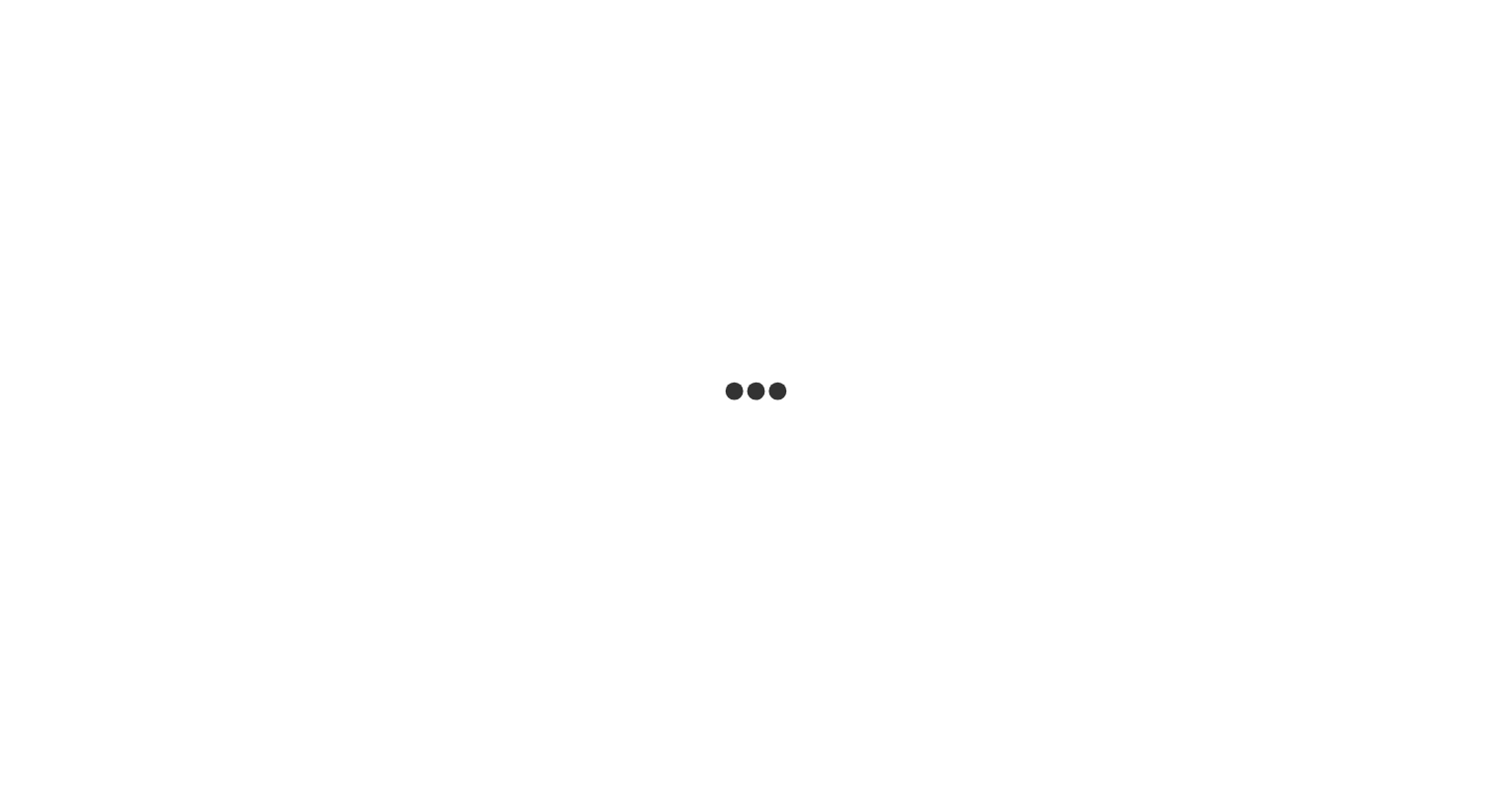 scroll, scrollTop: 0, scrollLeft: 0, axis: both 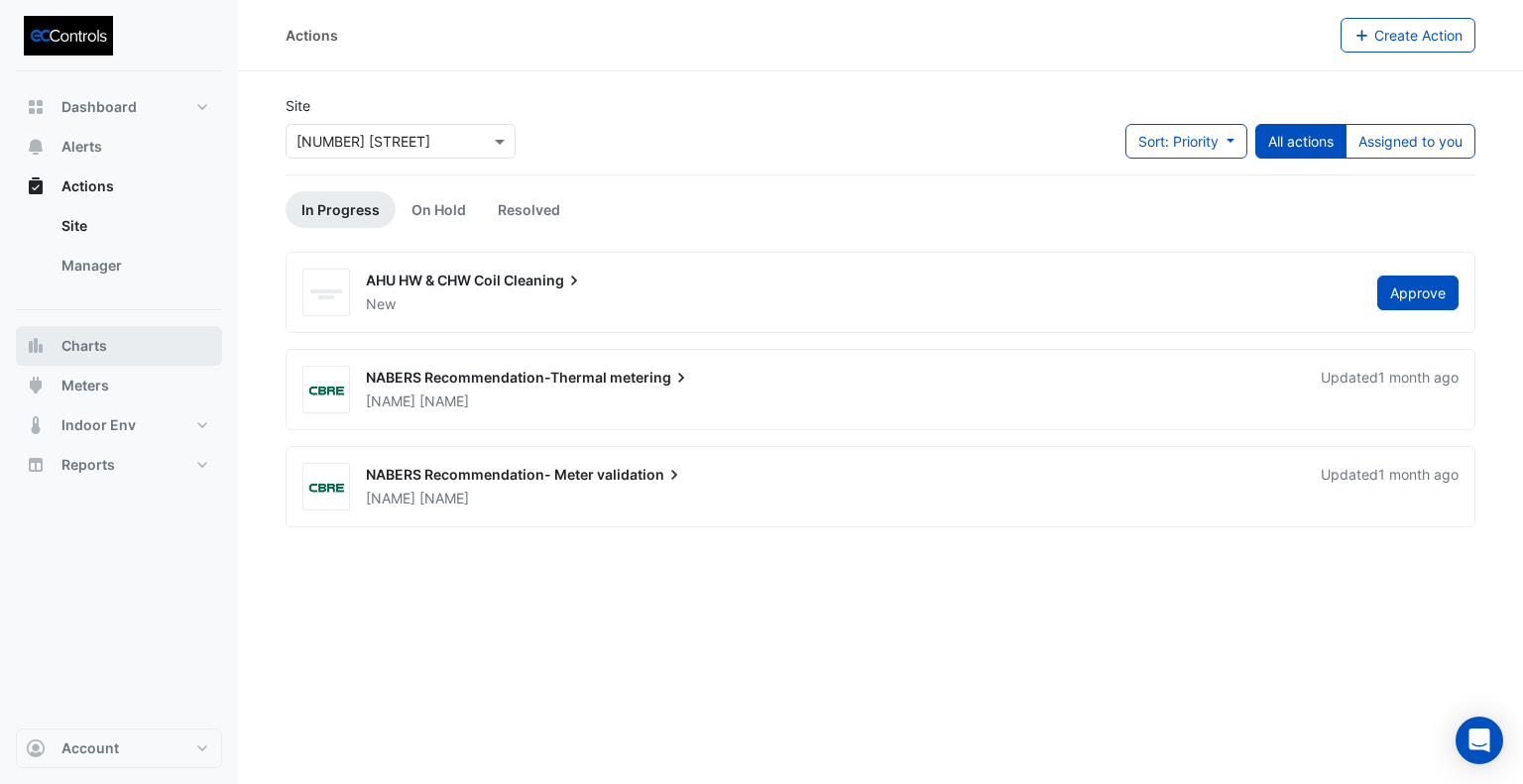 click on "Charts" at bounding box center [119, 346] 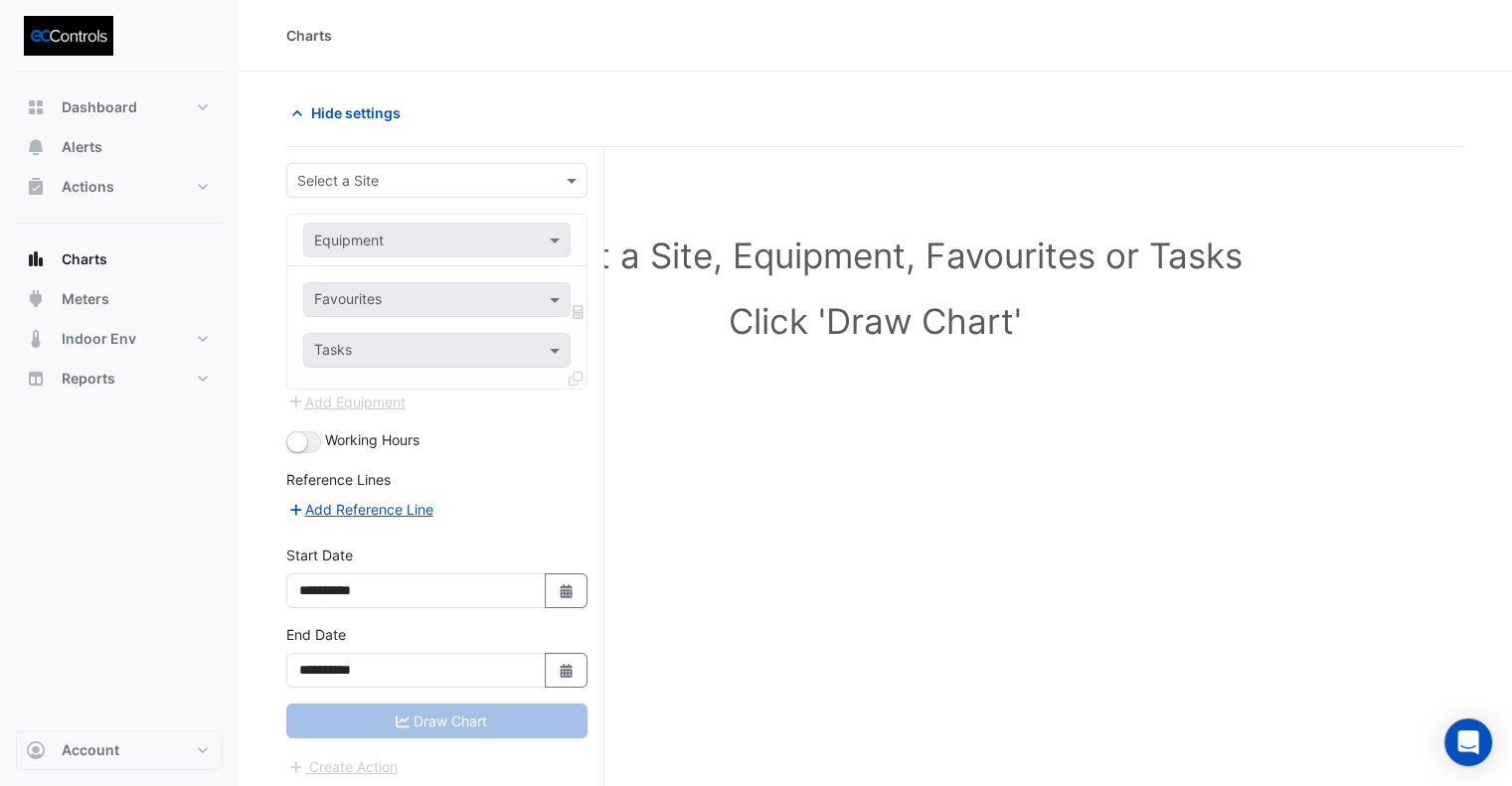 click at bounding box center [417, 181] 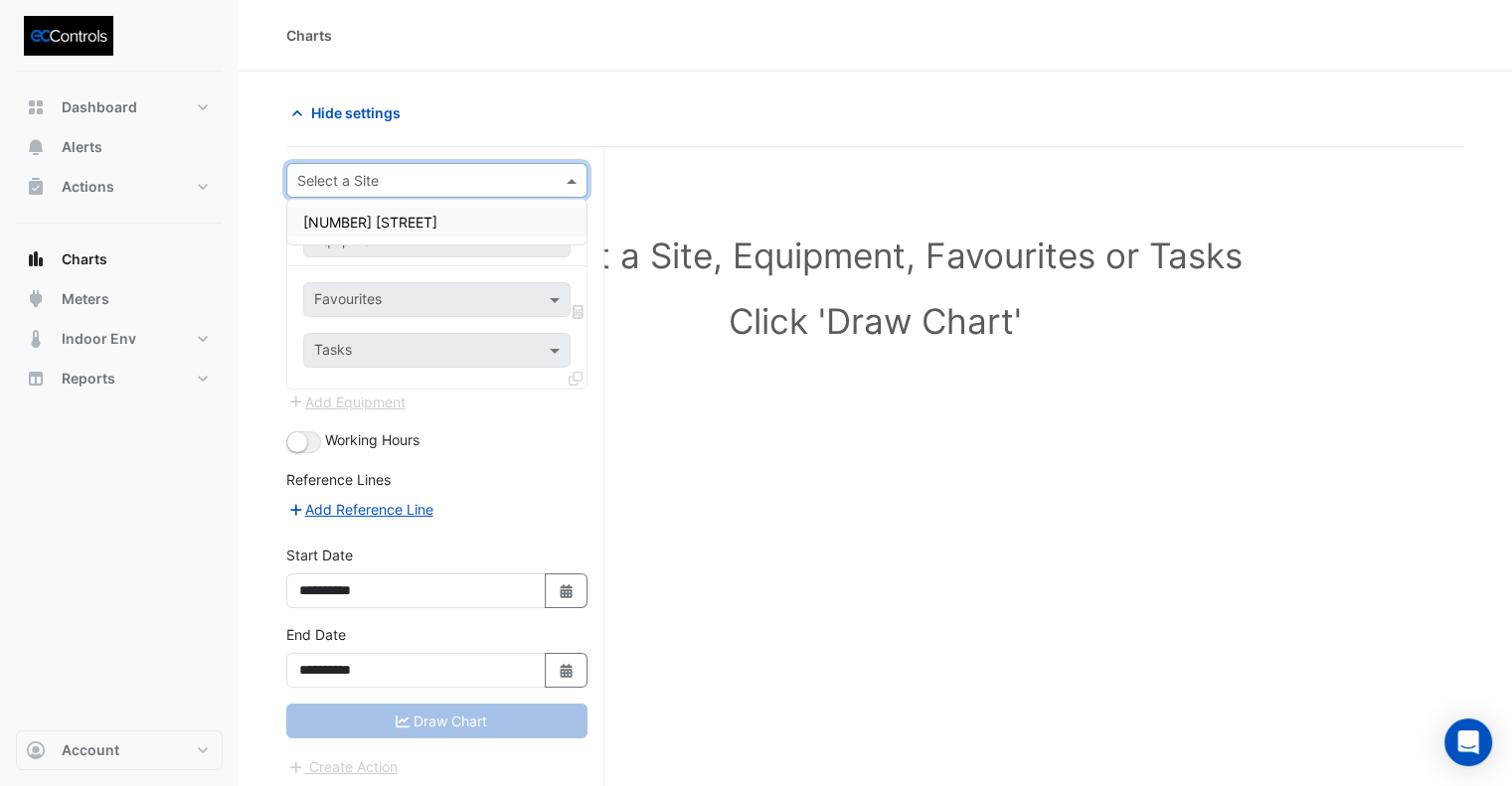 click on "[NUMBER] [STREET]" at bounding box center [436, 222] 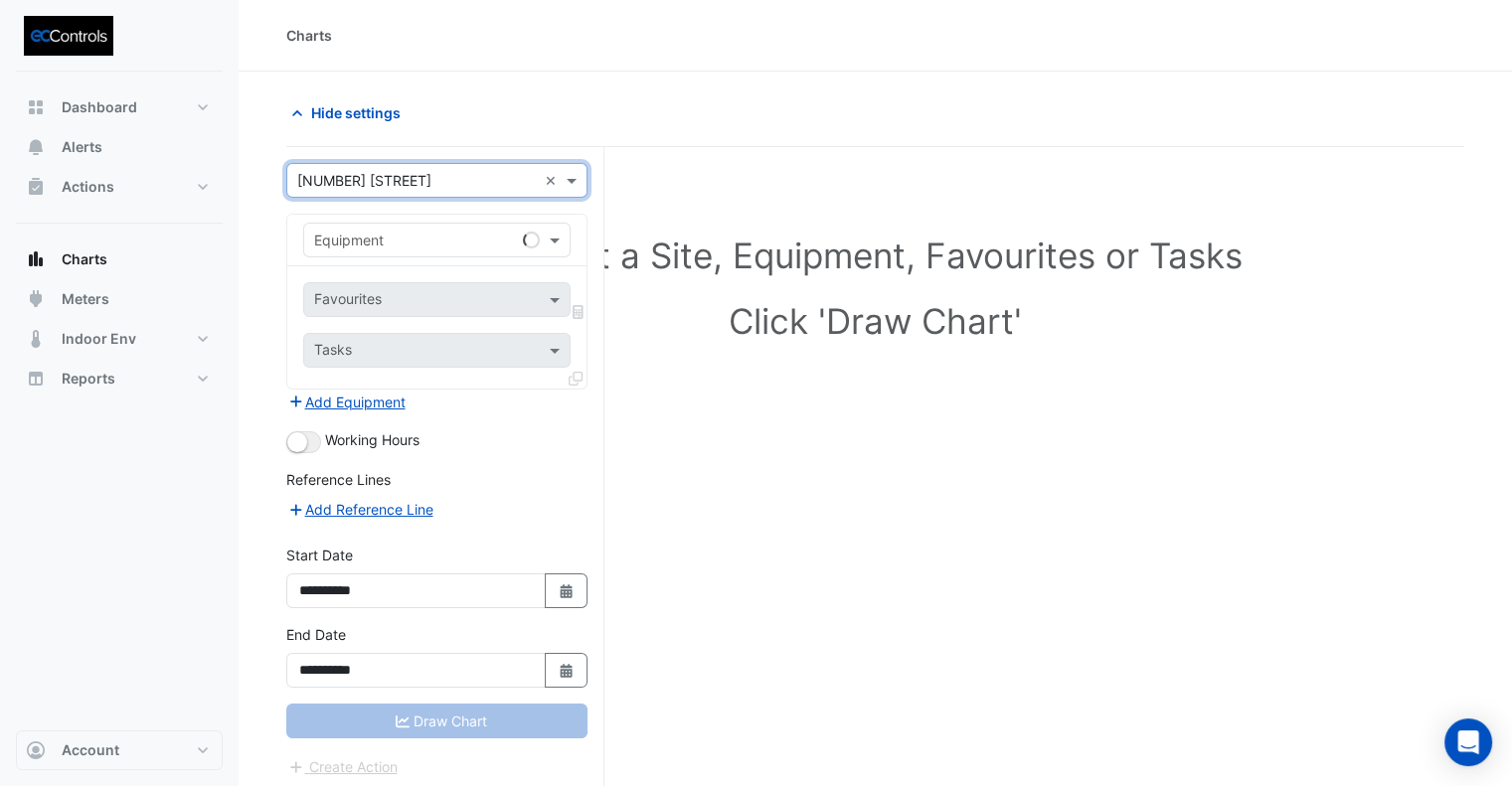 click at bounding box center (417, 240) 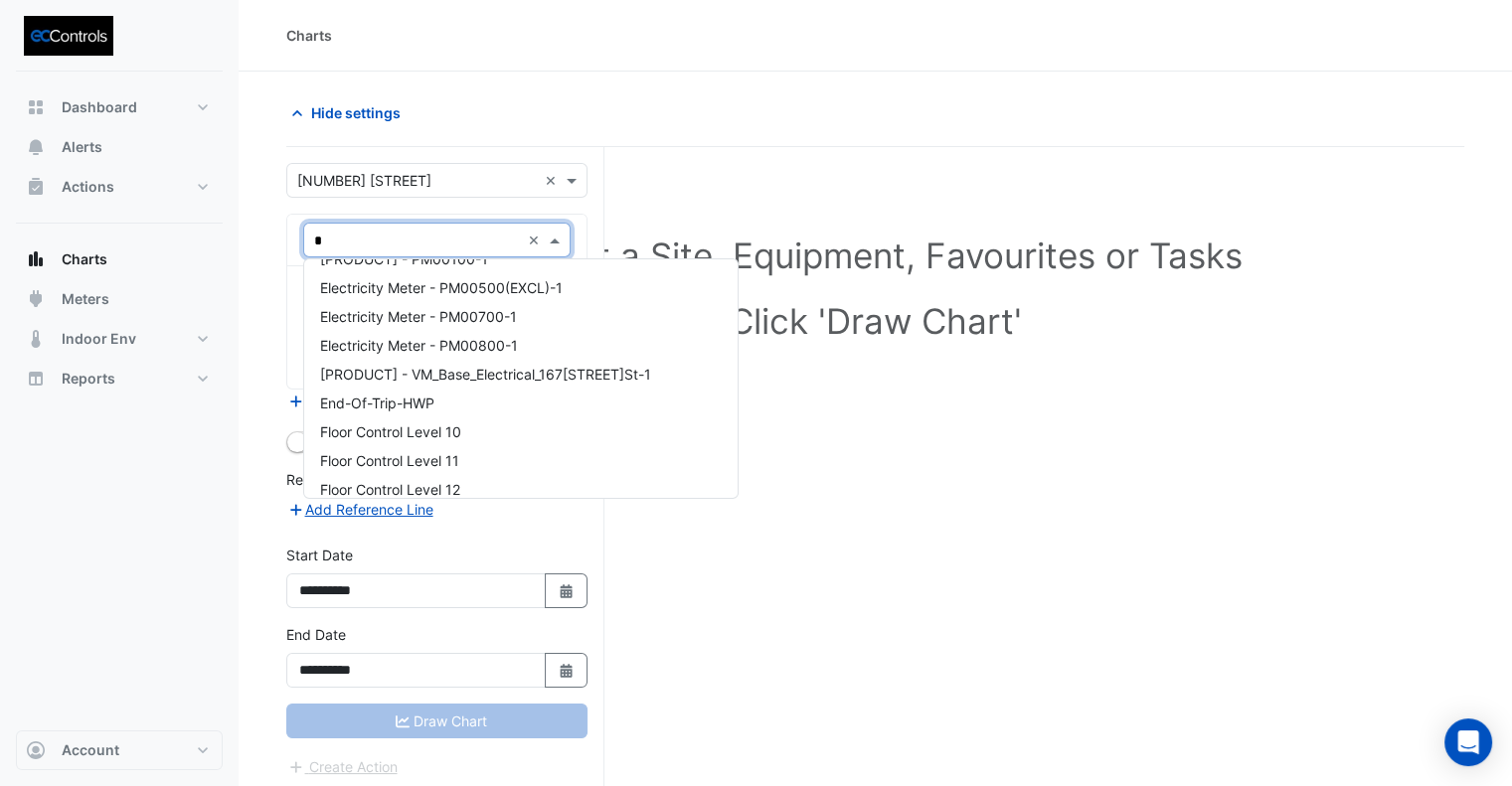 scroll, scrollTop: 253, scrollLeft: 0, axis: vertical 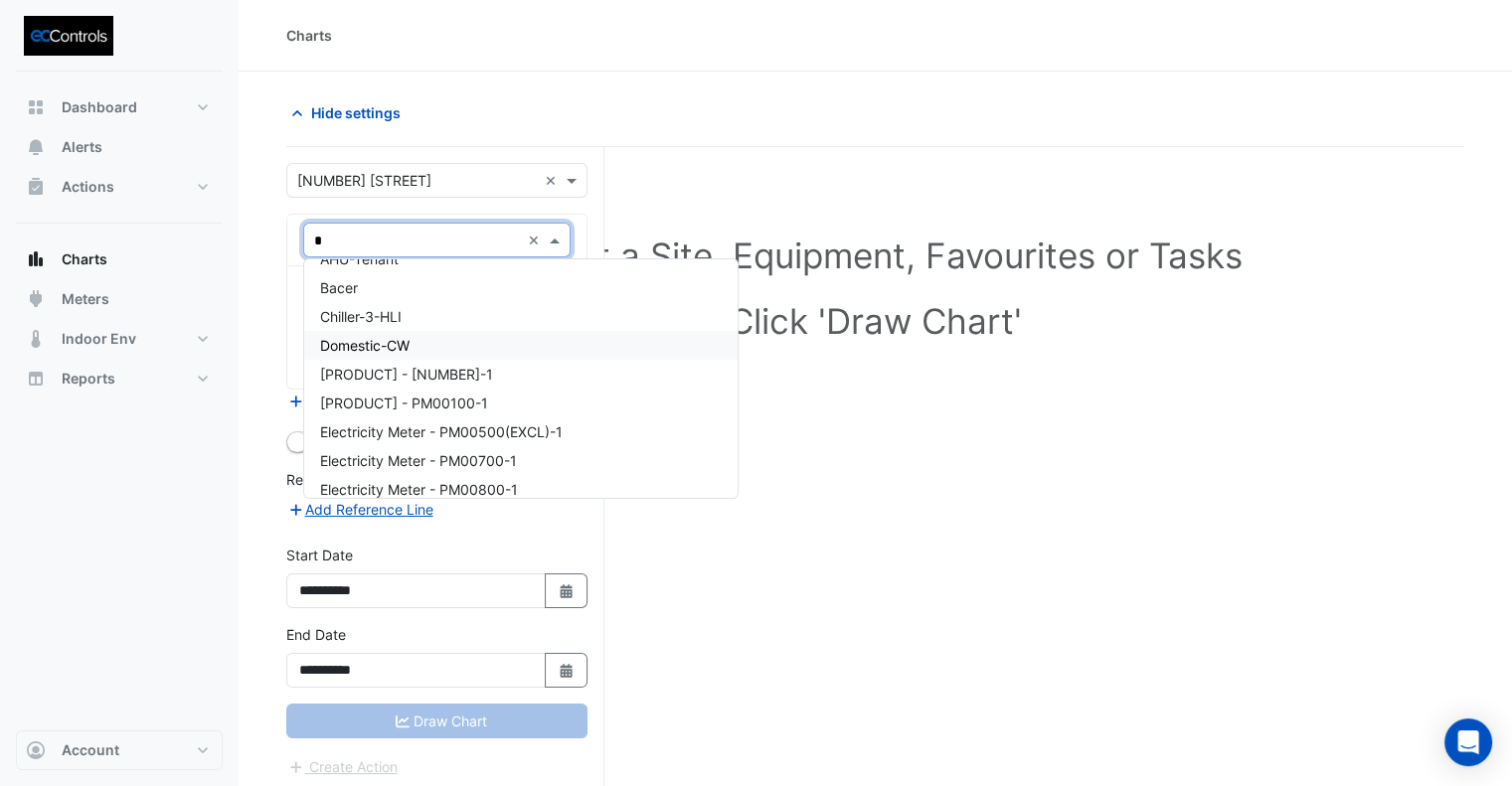 type on "**" 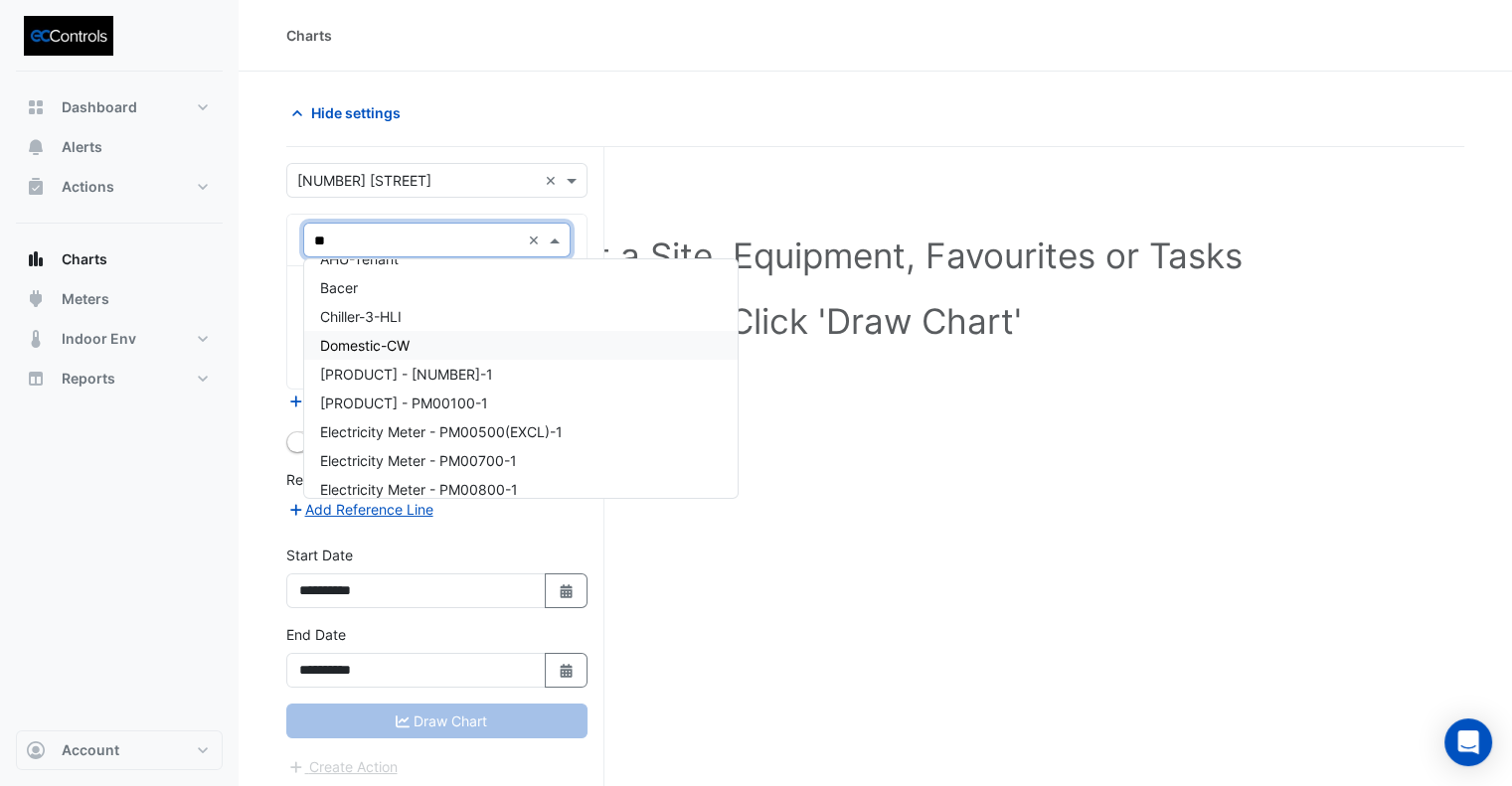 scroll, scrollTop: 0, scrollLeft: 0, axis: both 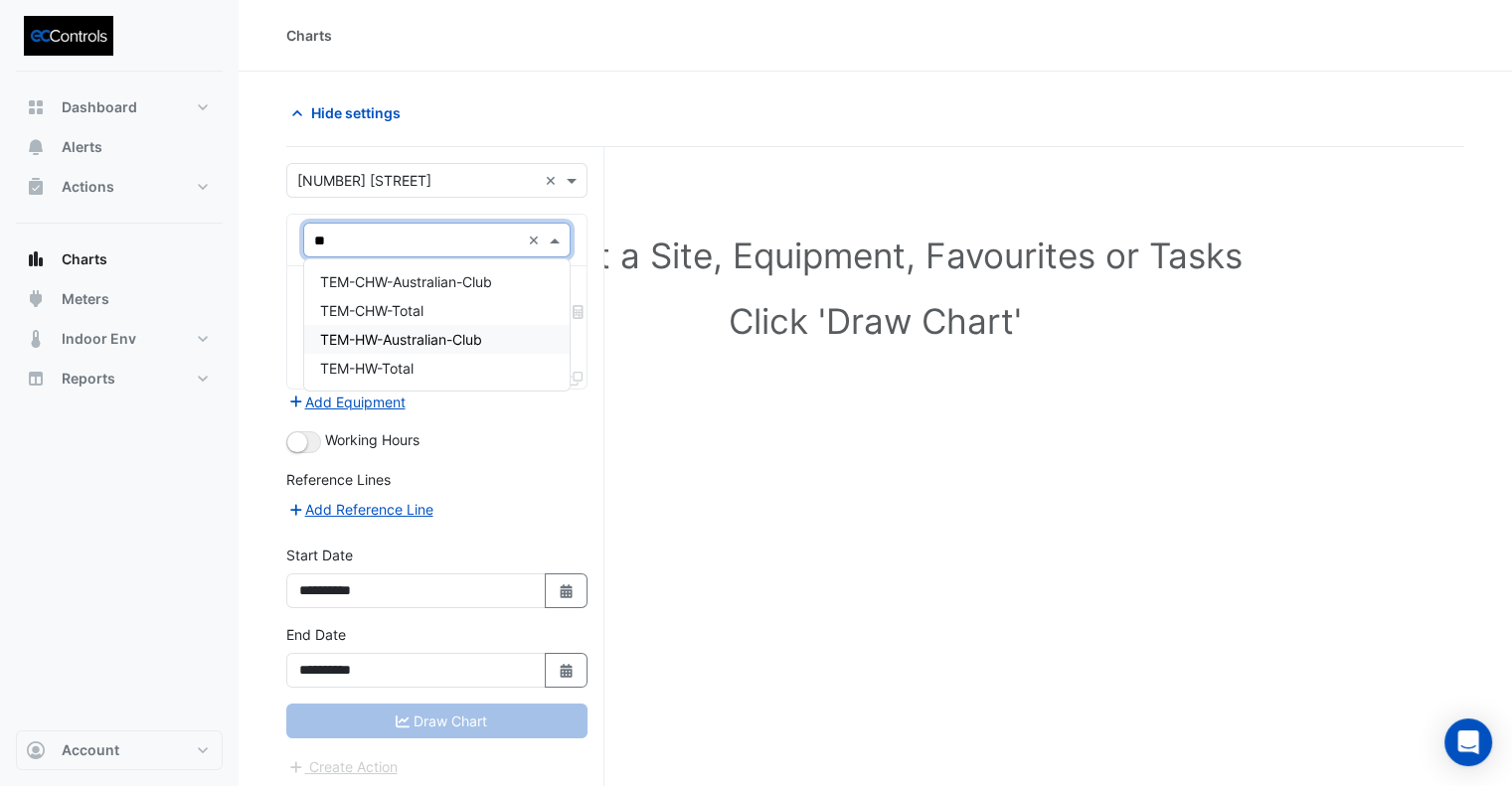 click on "TEM-HW-Australian-Club" at bounding box center [401, 339] 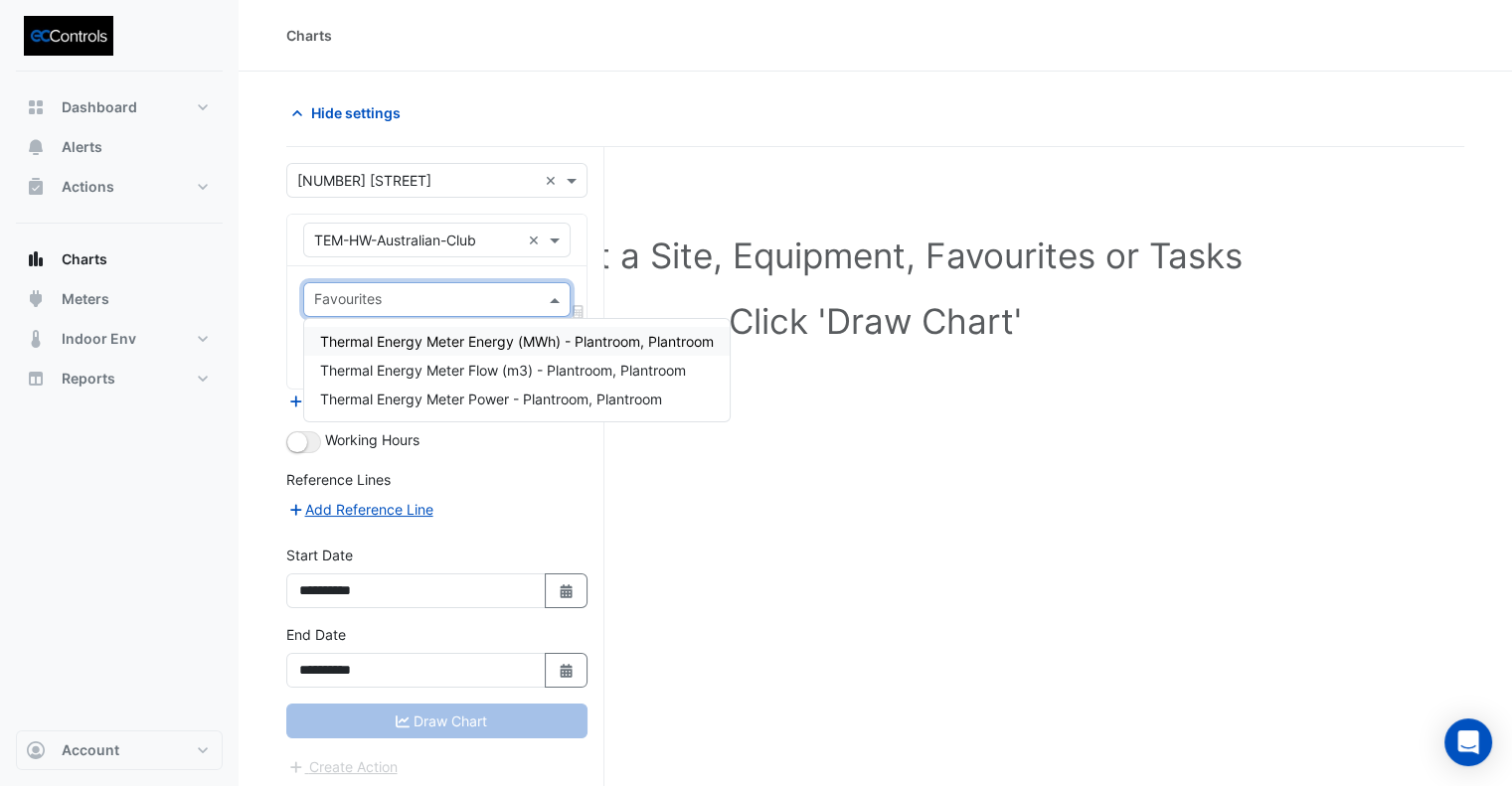 click at bounding box center [425, 301] 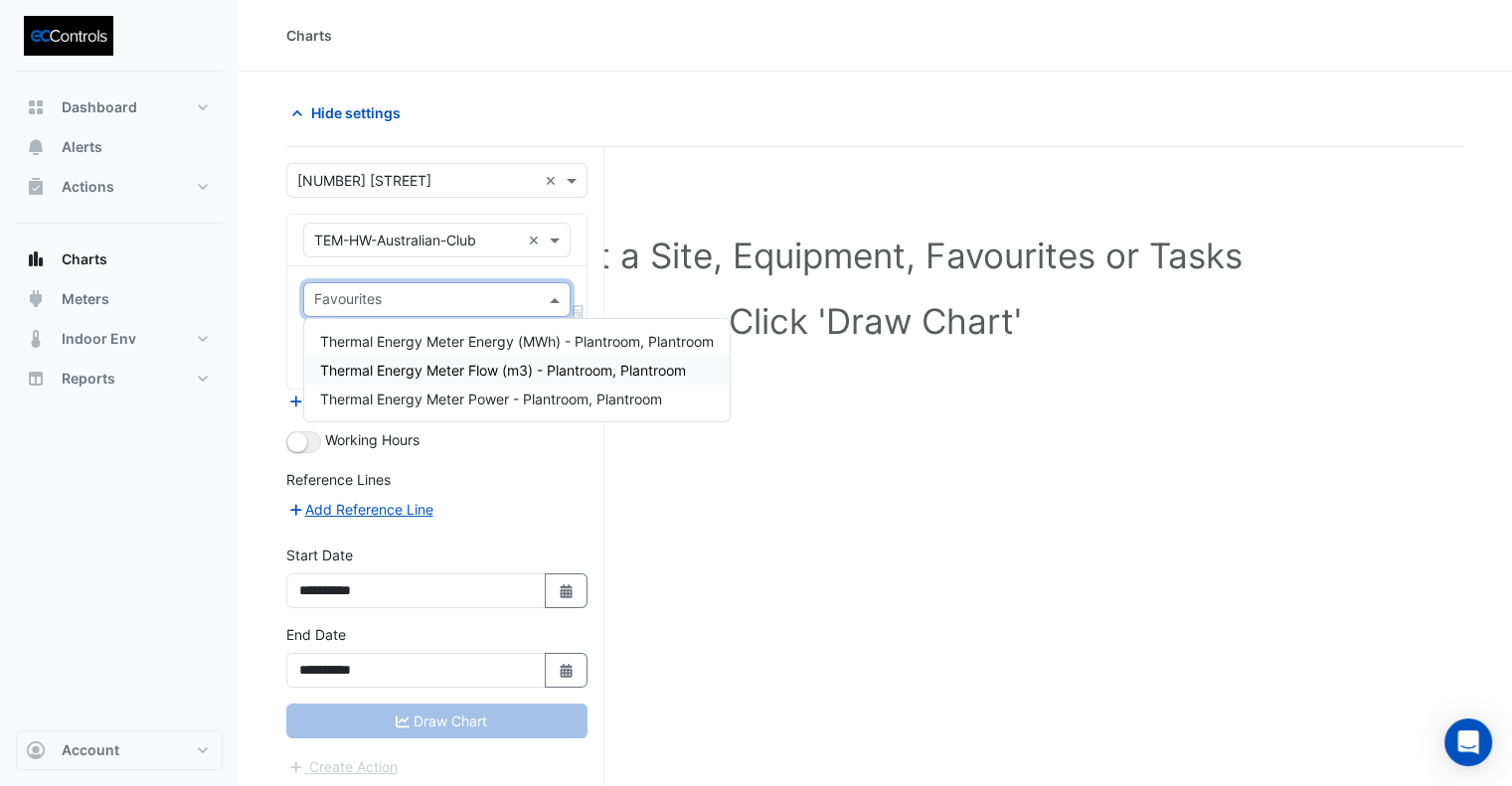click on "Thermal Energy Meter Flow (m3) - Plantroom, Plantroom" at bounding box center (517, 370) 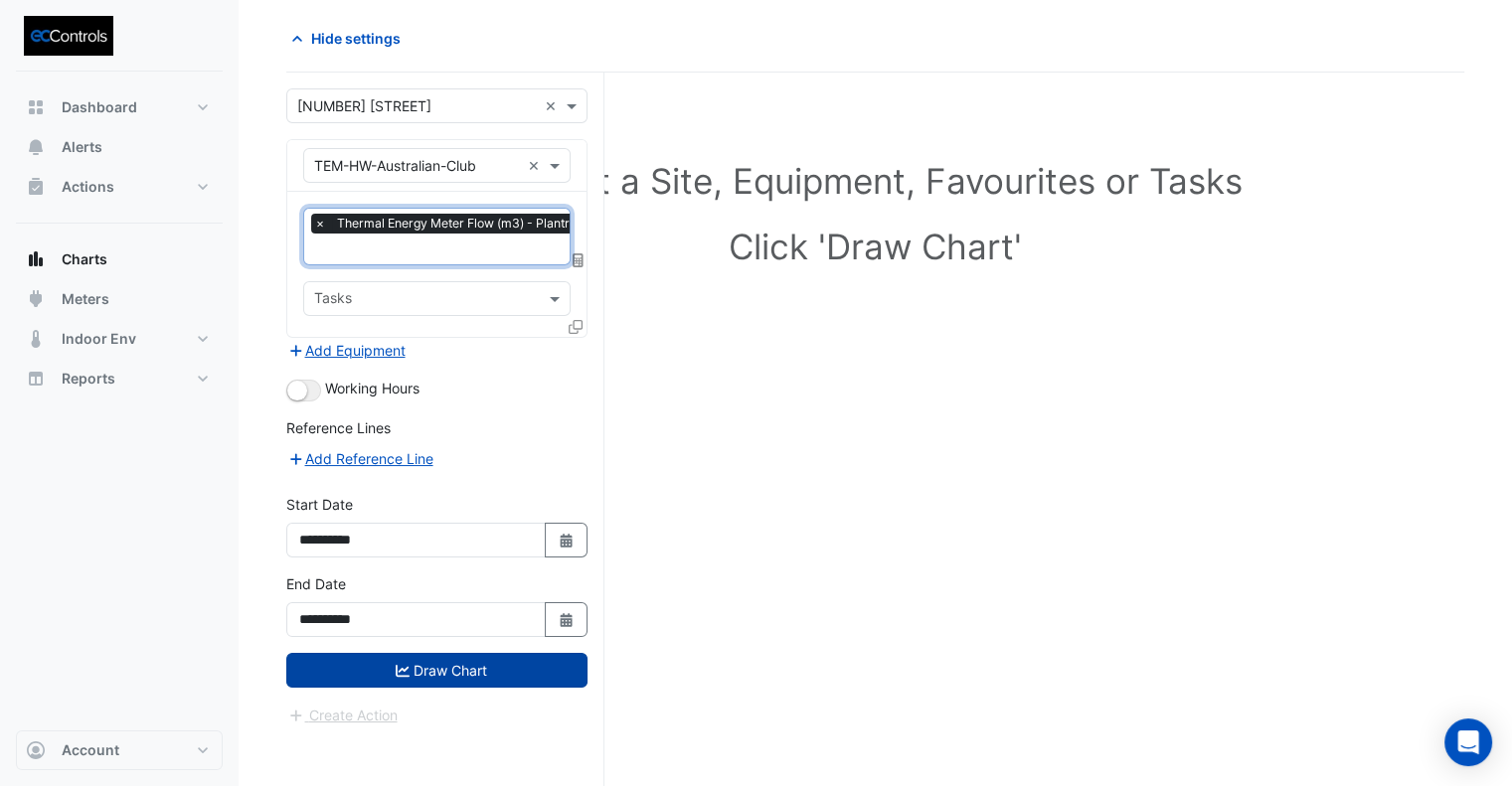 click on "Draw Chart" at bounding box center (436, 670) 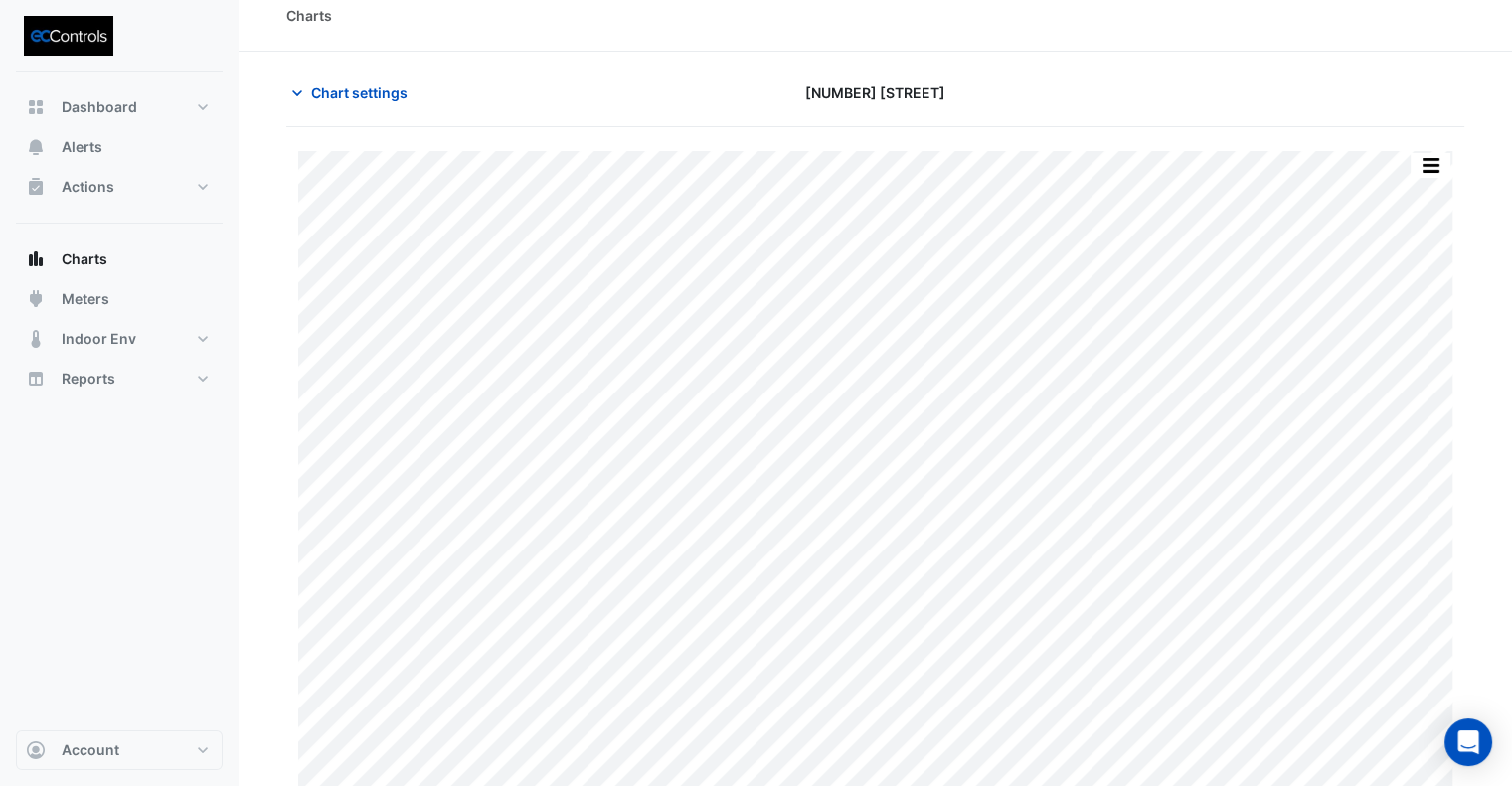 scroll, scrollTop: 31, scrollLeft: 0, axis: vertical 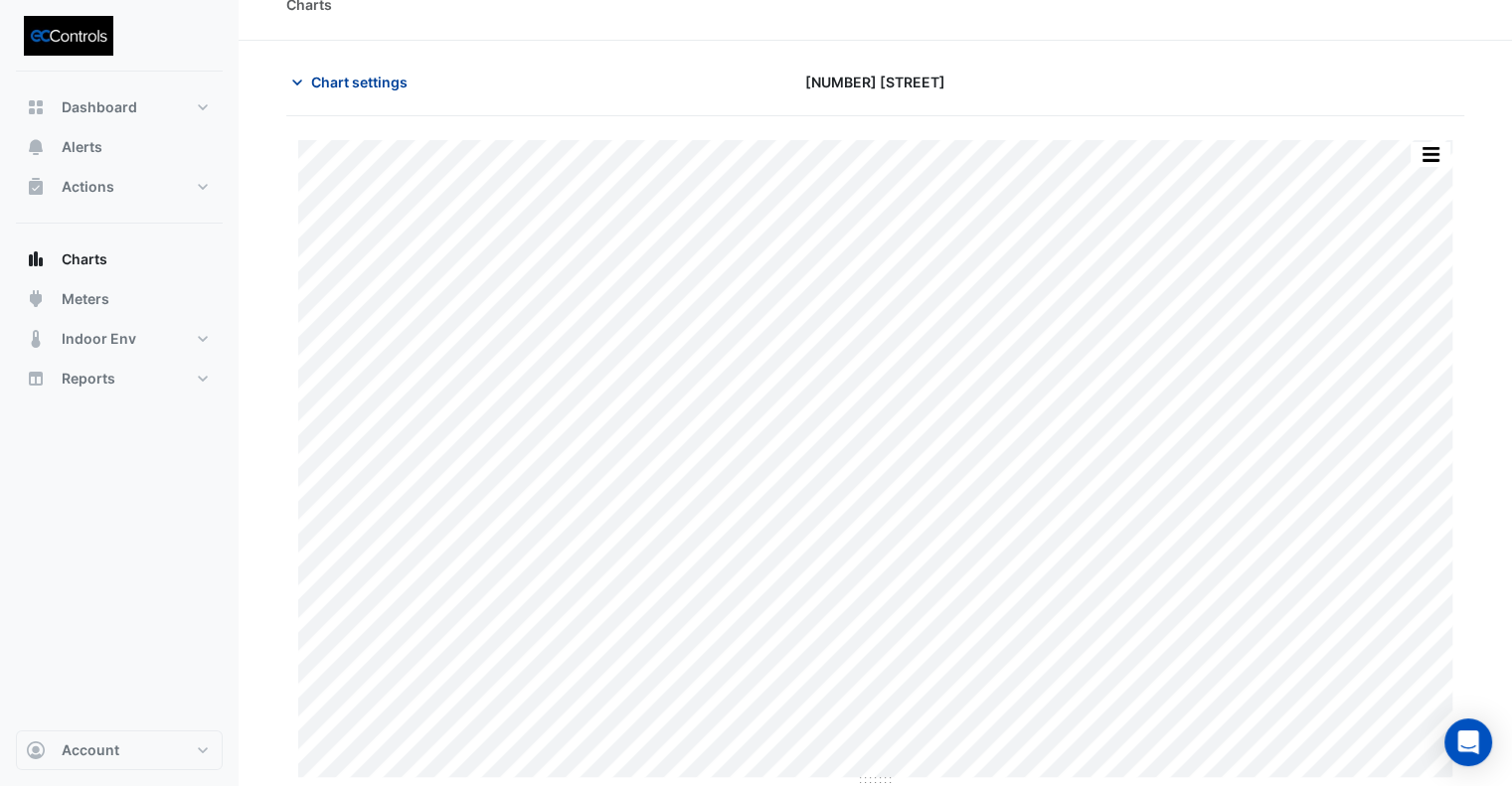 click on "Chart settings" 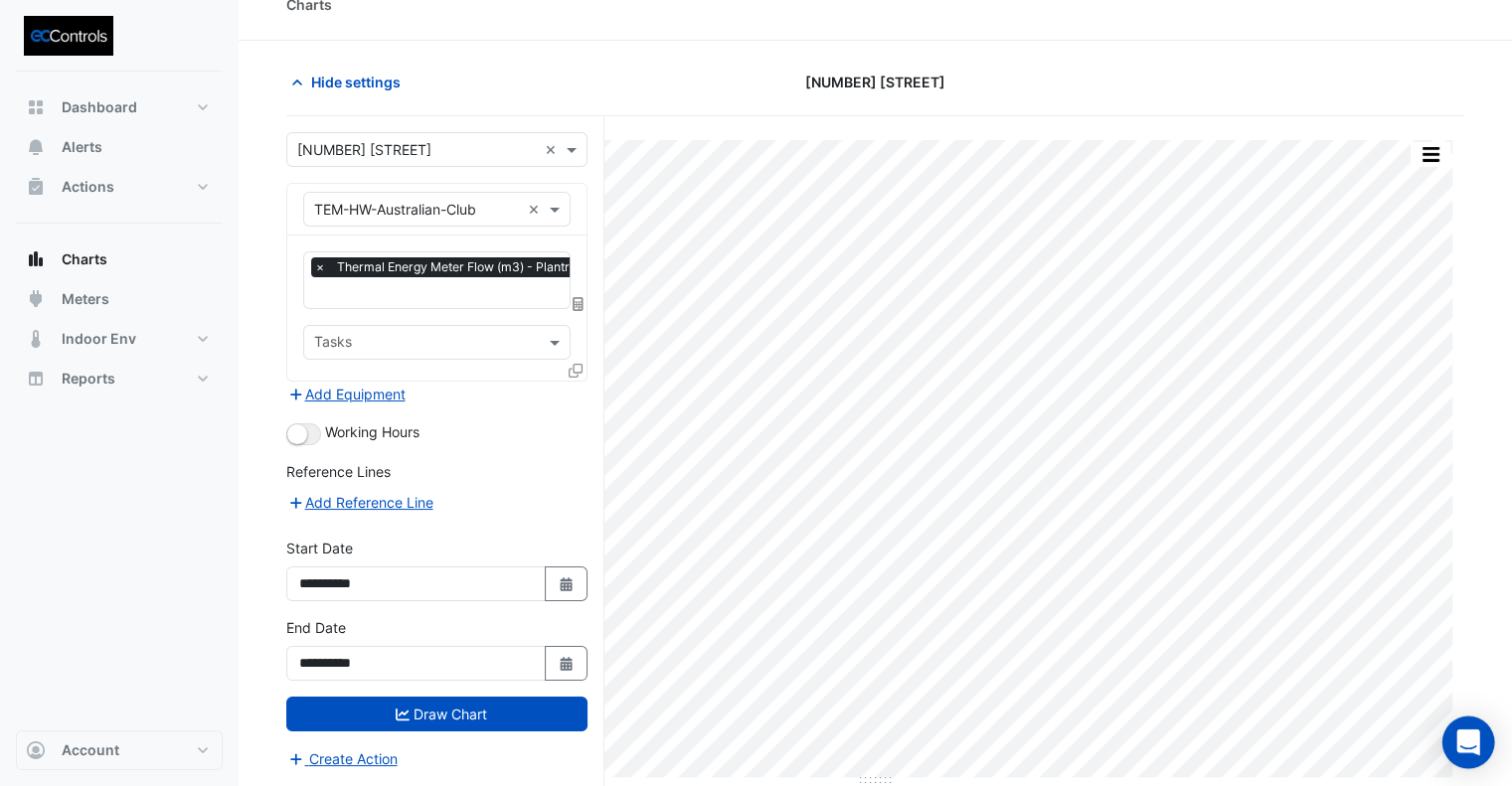 click at bounding box center (1468, 742) 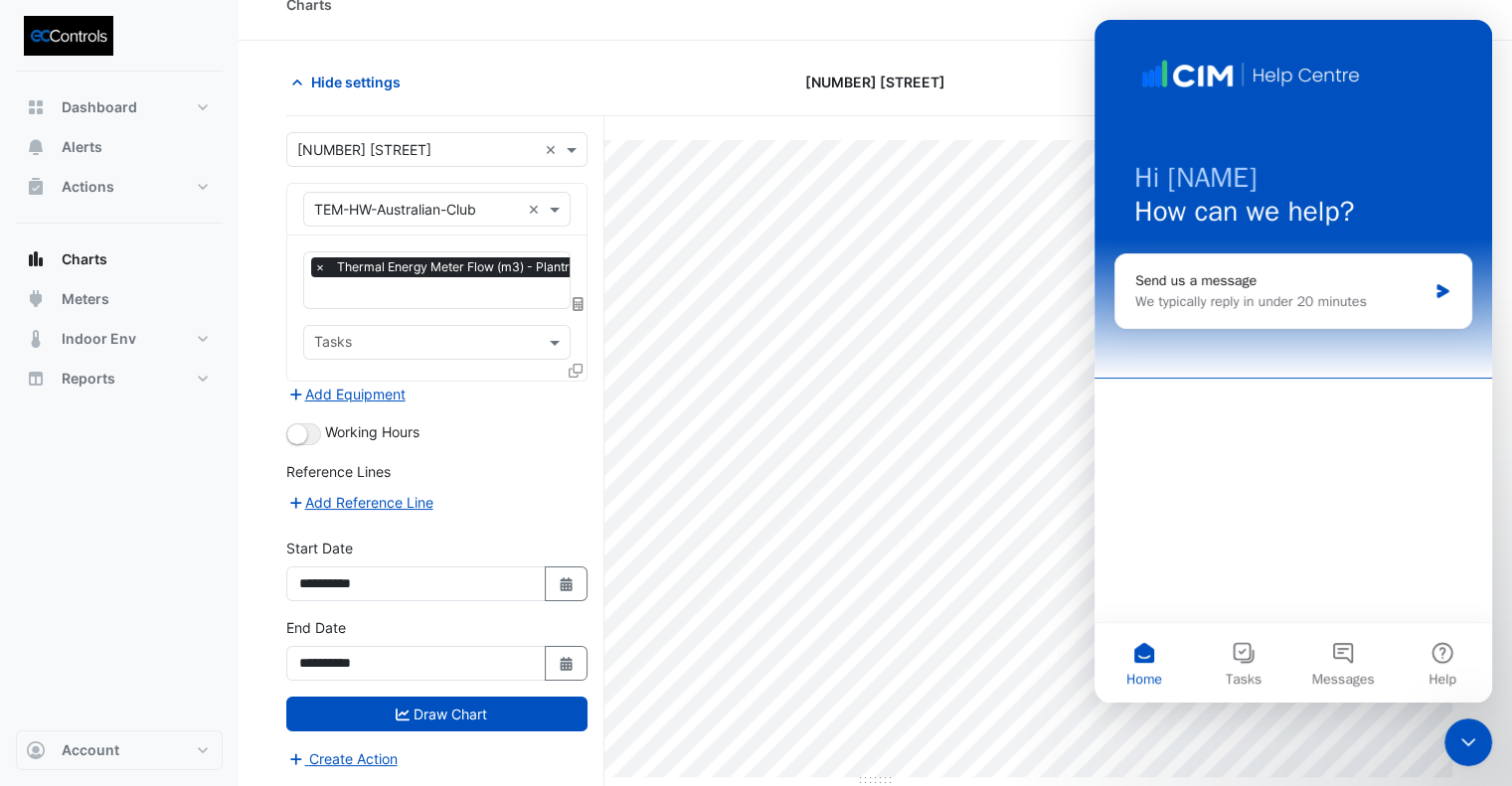 scroll, scrollTop: 0, scrollLeft: 0, axis: both 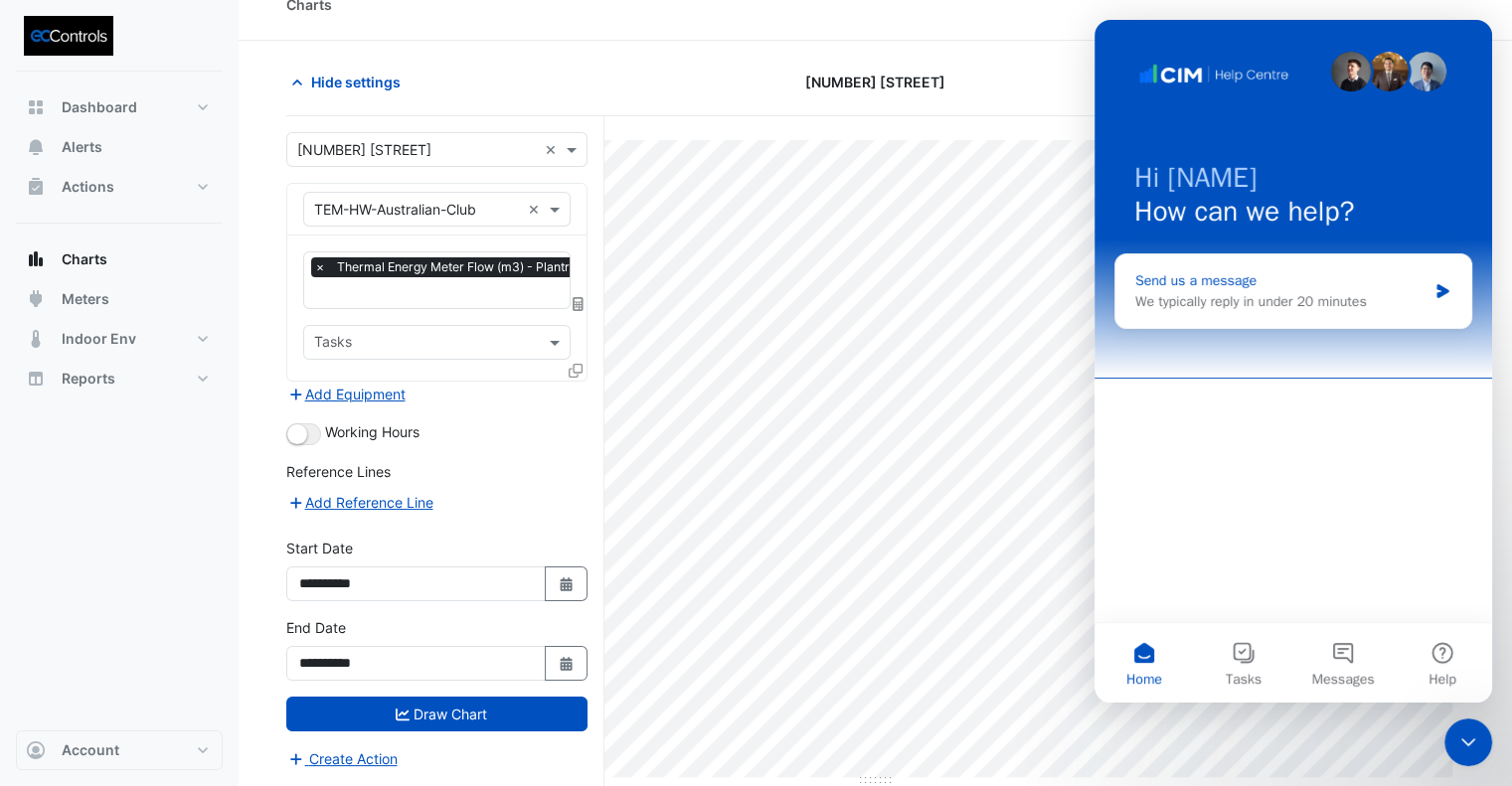 click on "We typically reply in under 20 minutes" at bounding box center (1280, 301) 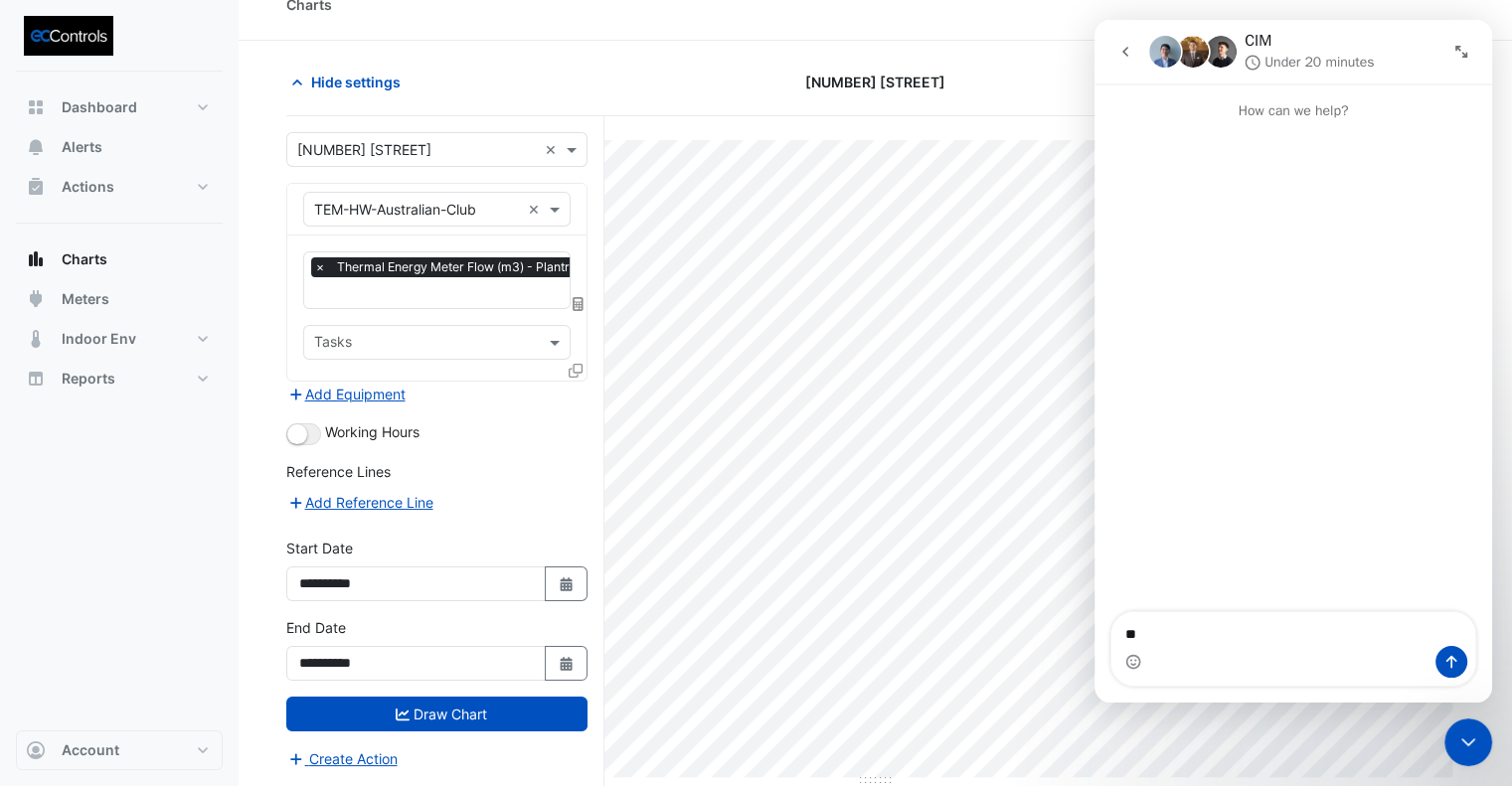 type on "*" 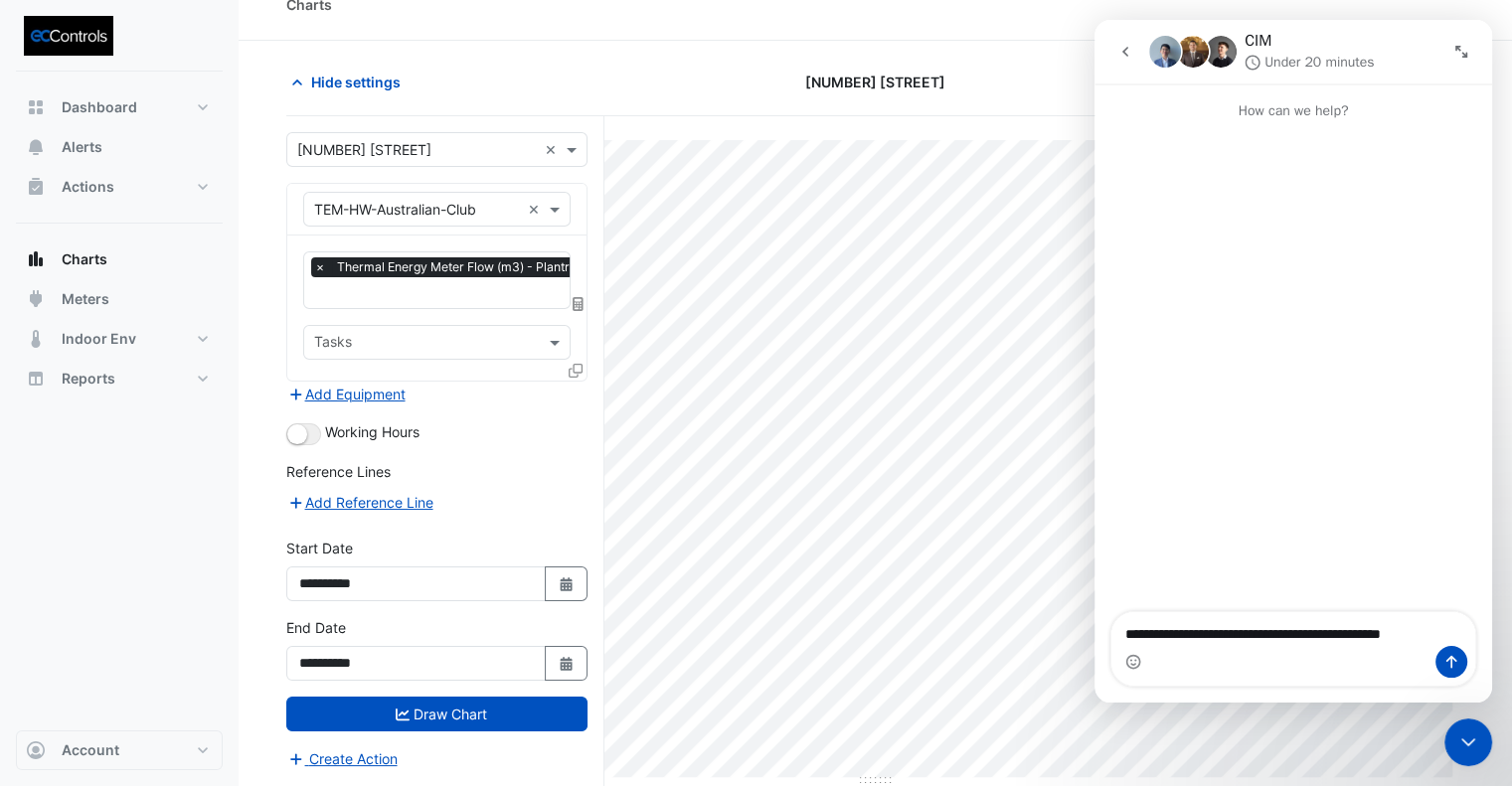 click on "**********" at bounding box center (1293, 629) 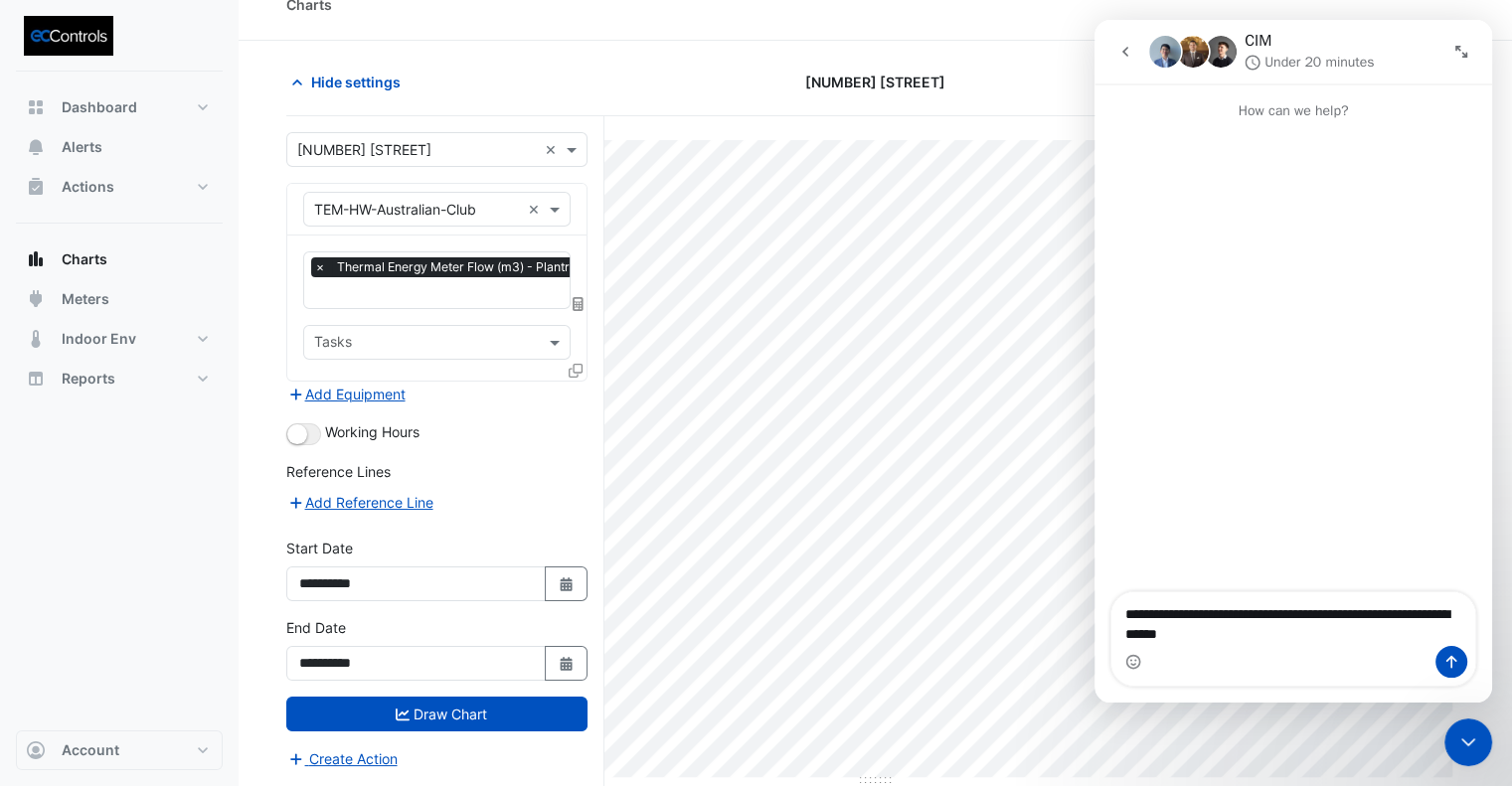 type on "**********" 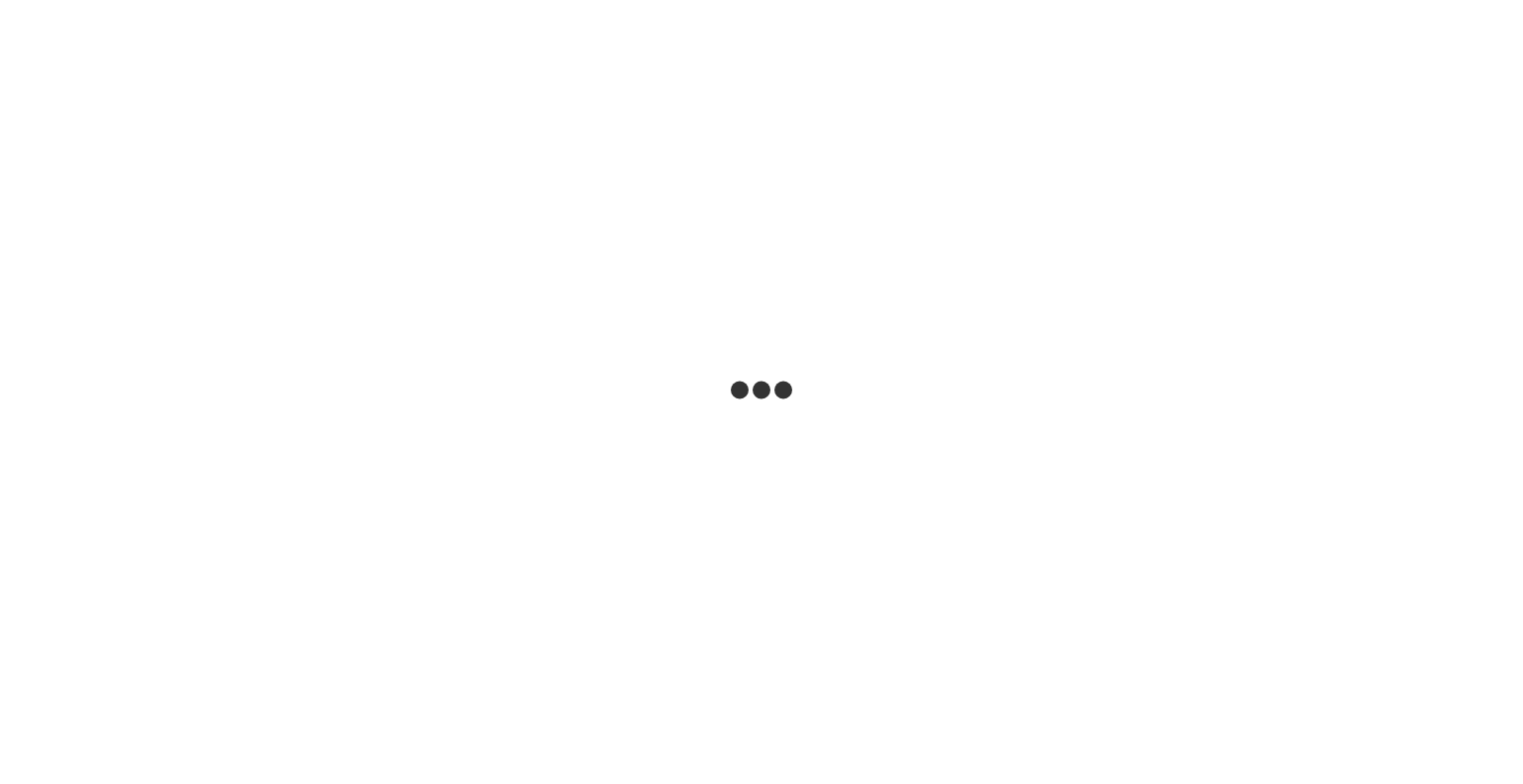 scroll, scrollTop: 0, scrollLeft: 0, axis: both 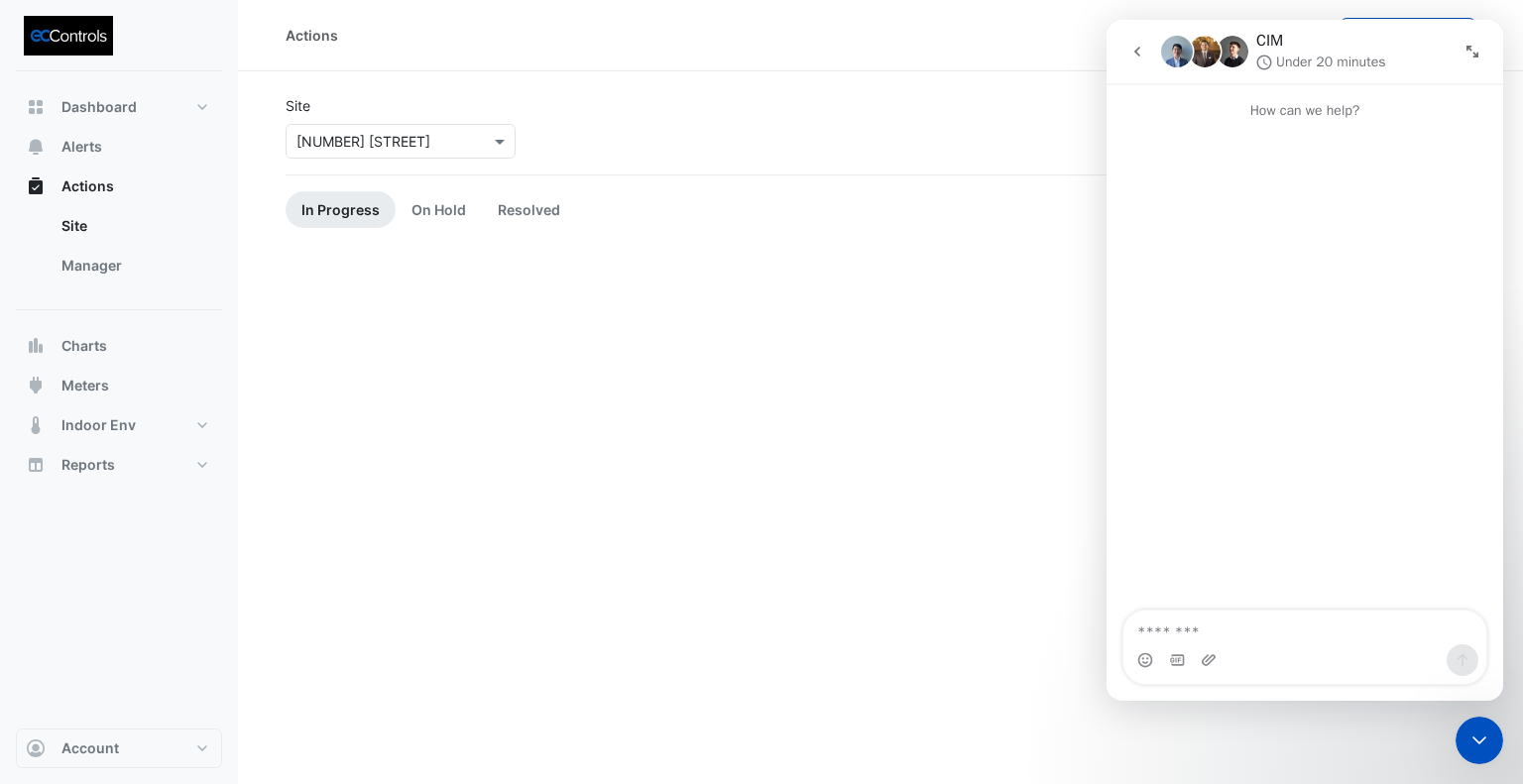 click 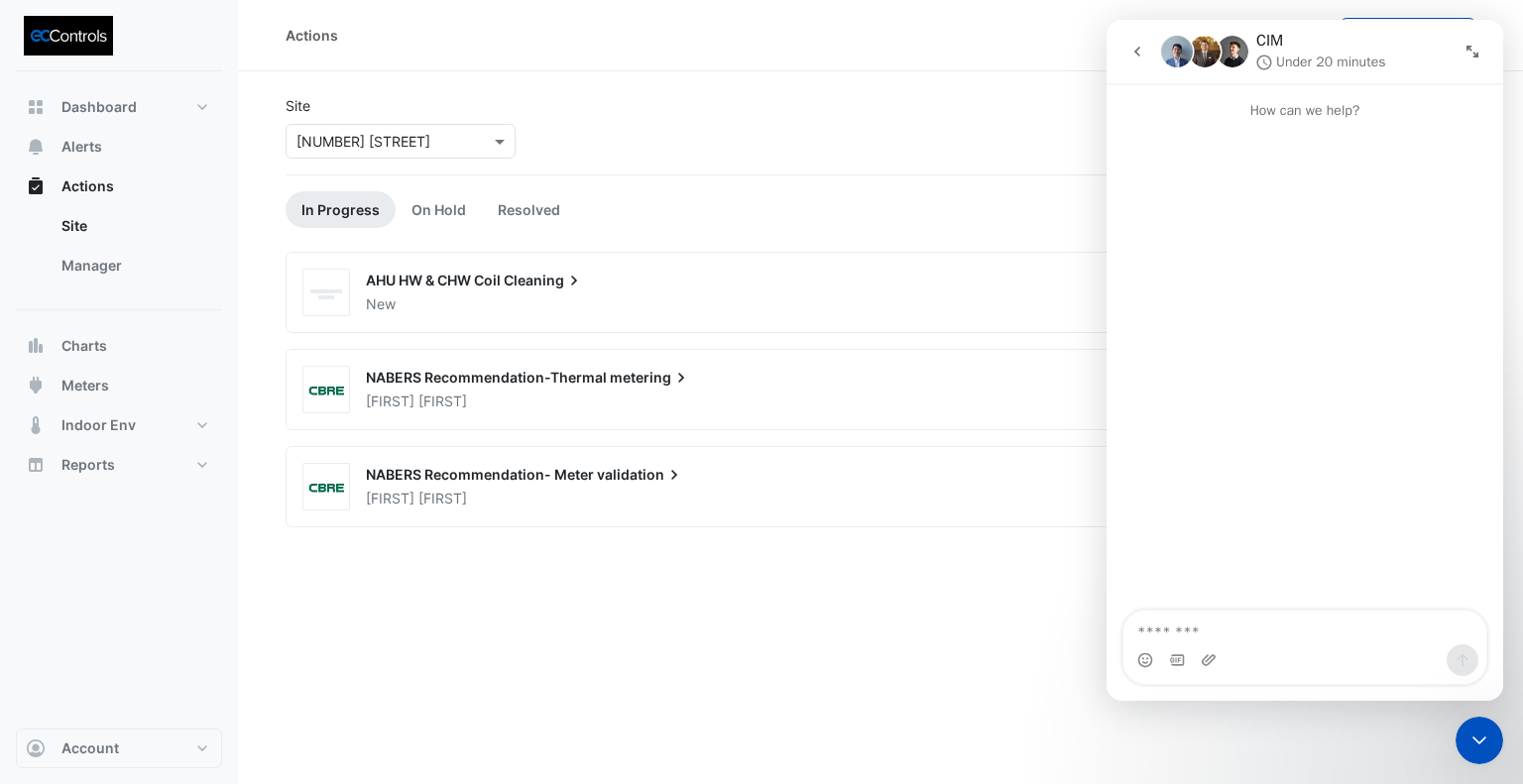 click 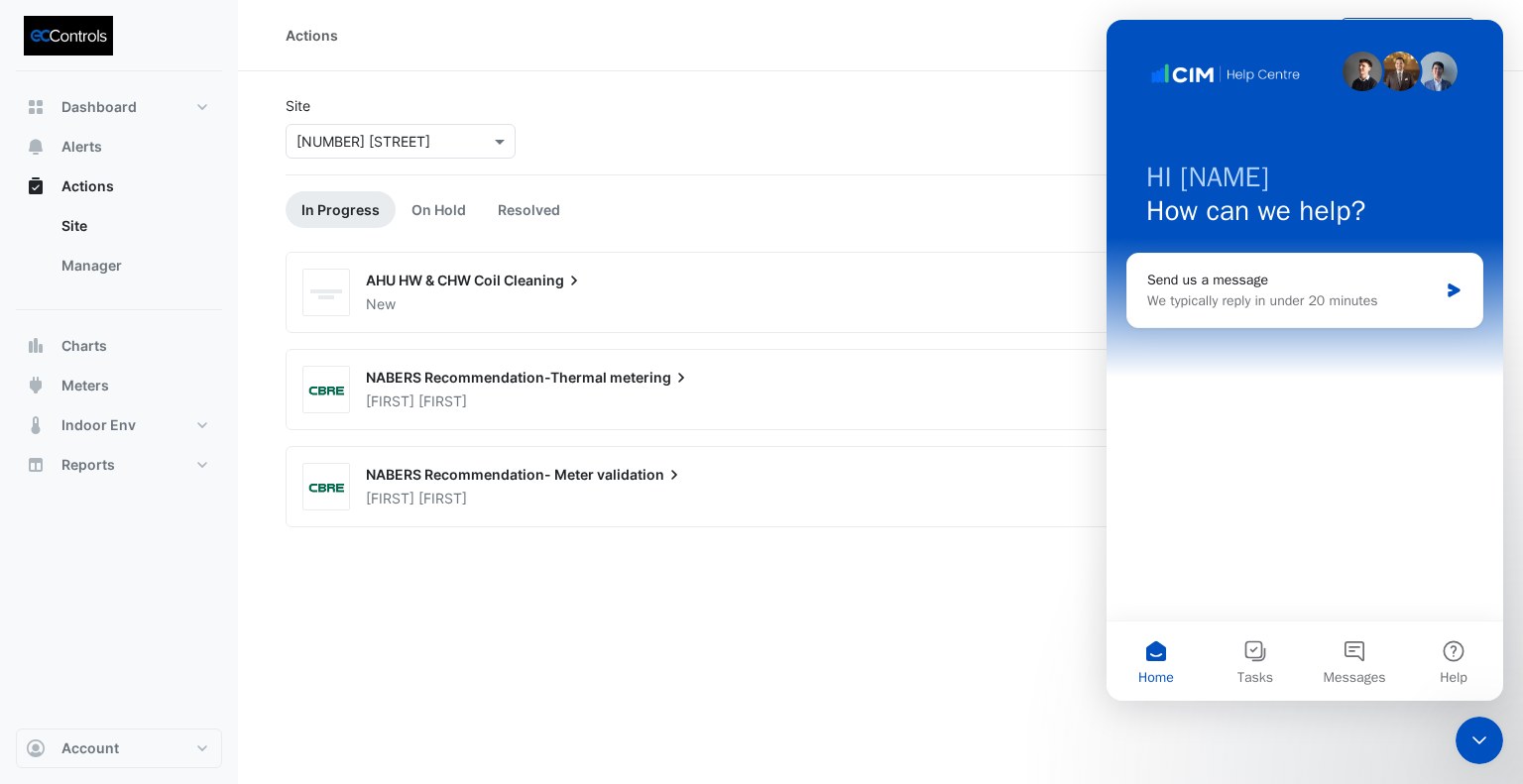 click at bounding box center [1479, 740] 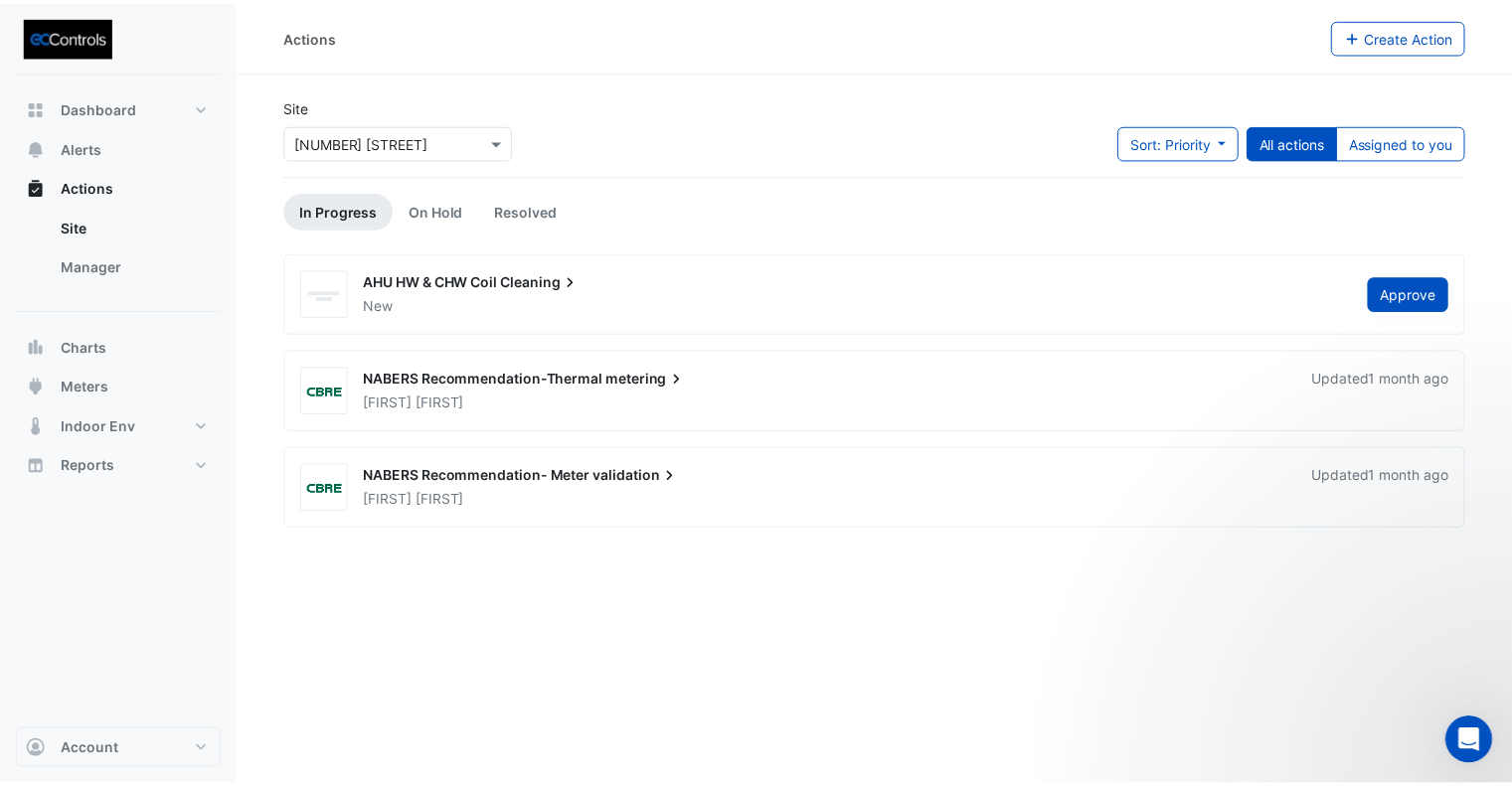 scroll, scrollTop: 0, scrollLeft: 0, axis: both 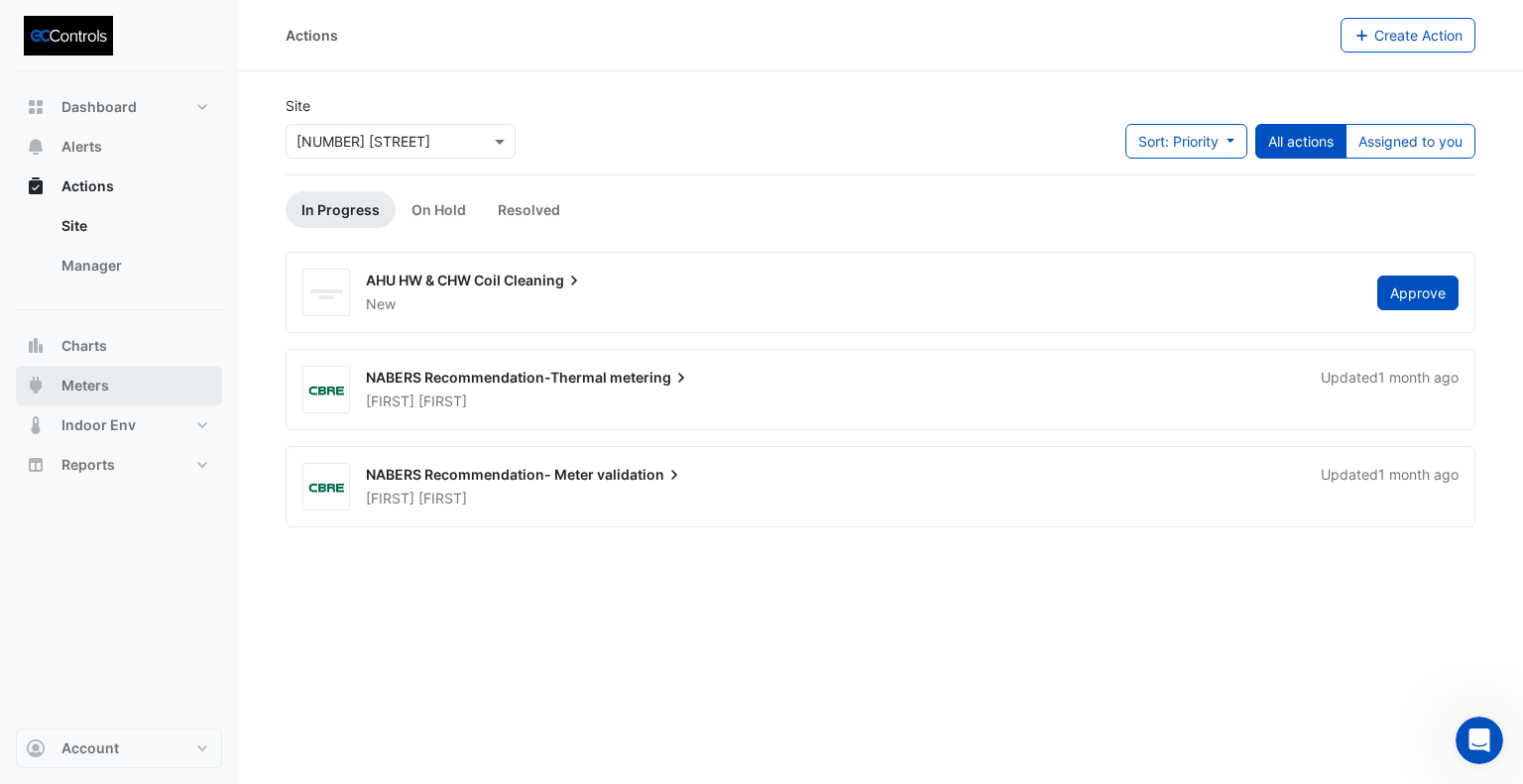 click on "Meters" at bounding box center [119, 386] 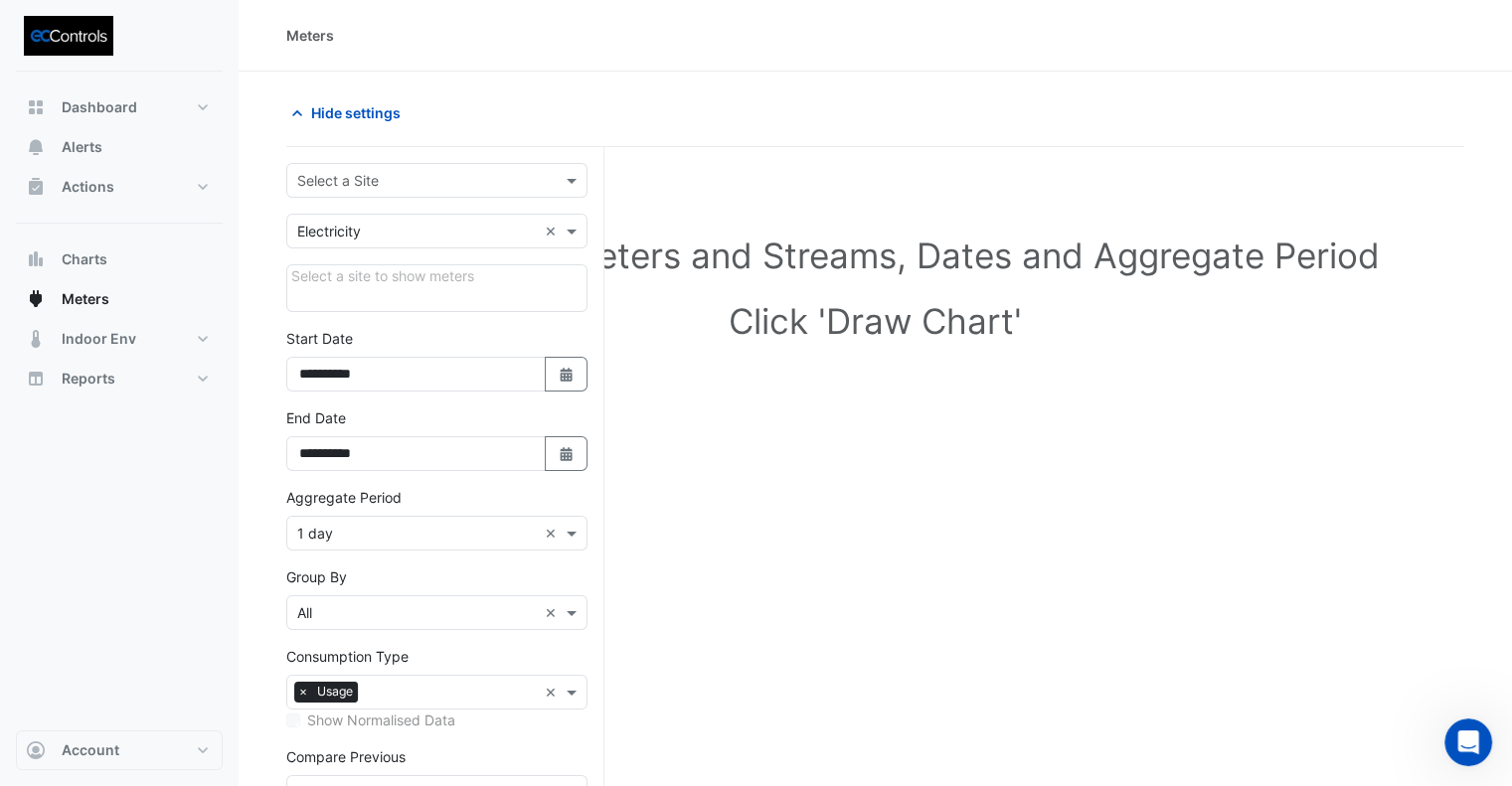 click at bounding box center [417, 181] 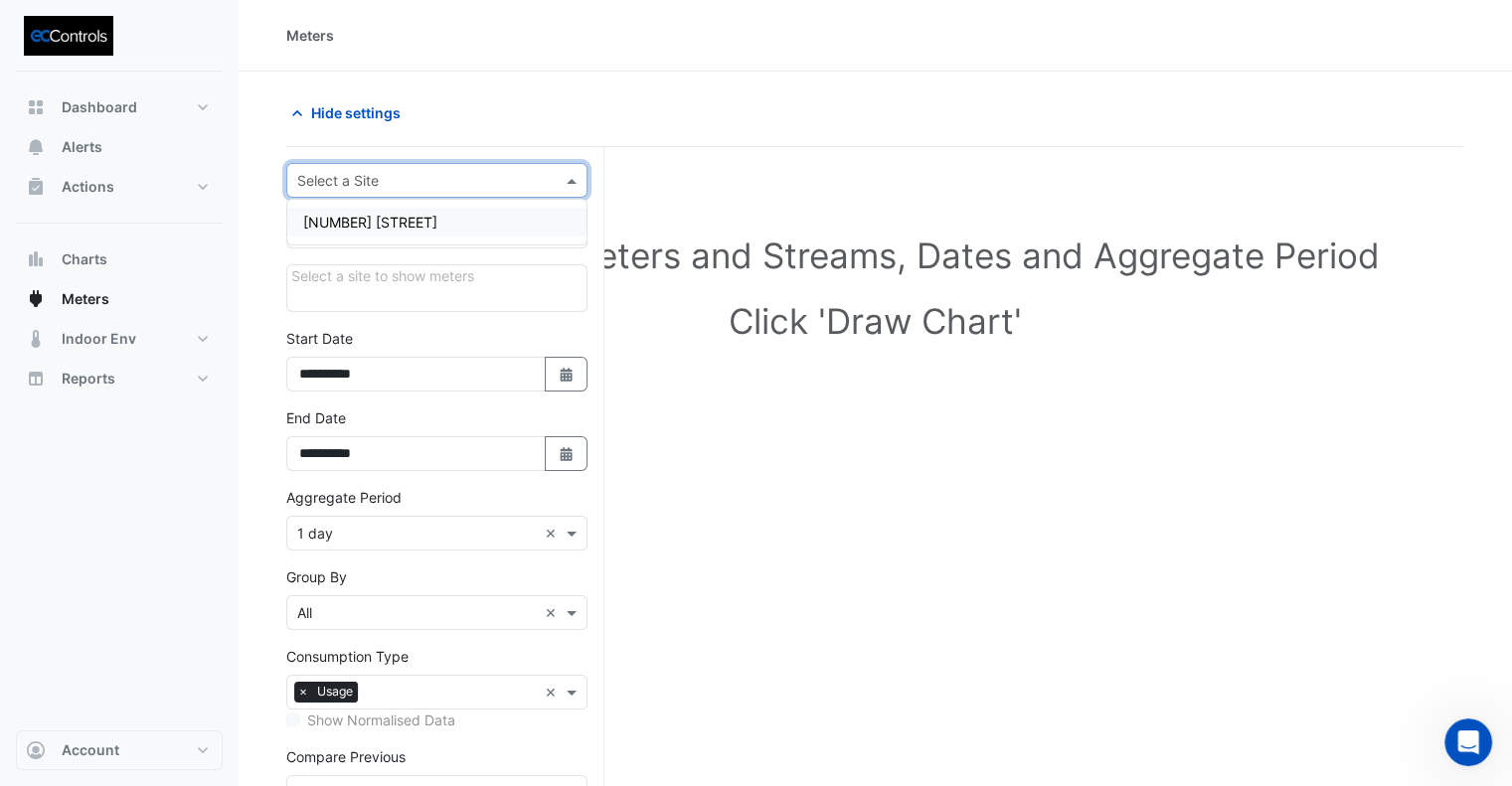 click on "[NUMBER] [STREET]" at bounding box center [370, 222] 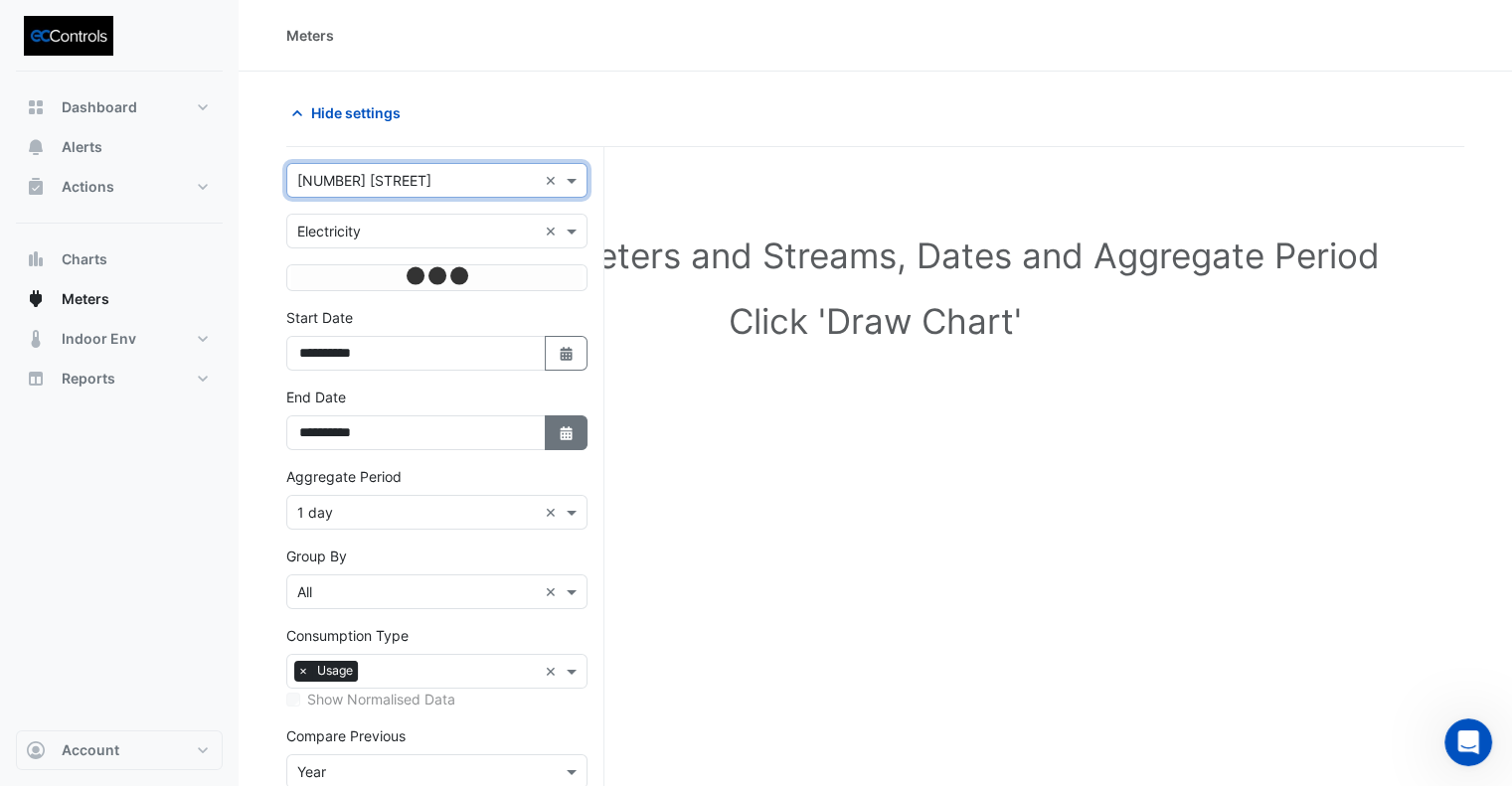 click on "Select Date" at bounding box center (567, 432) 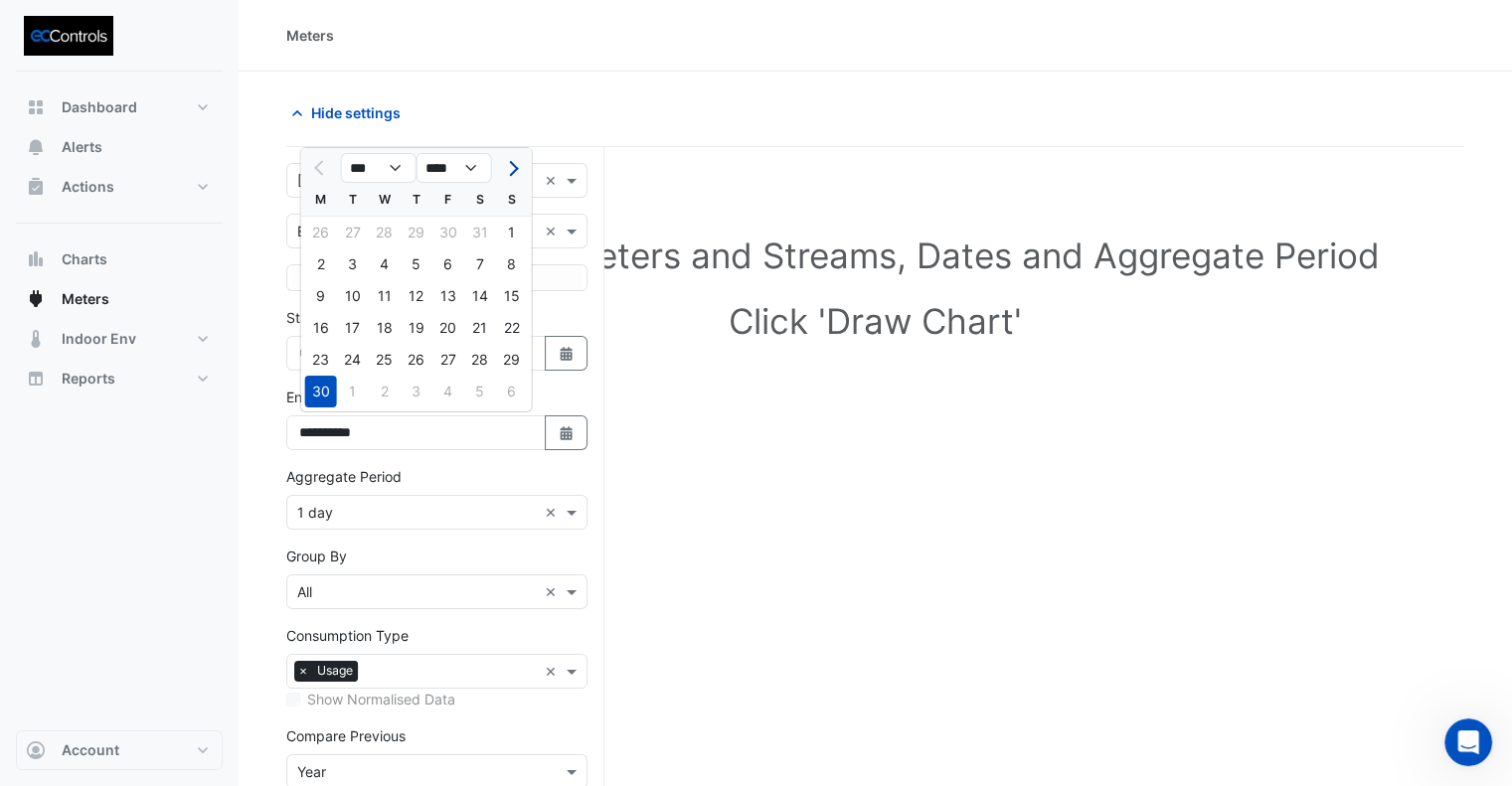 click 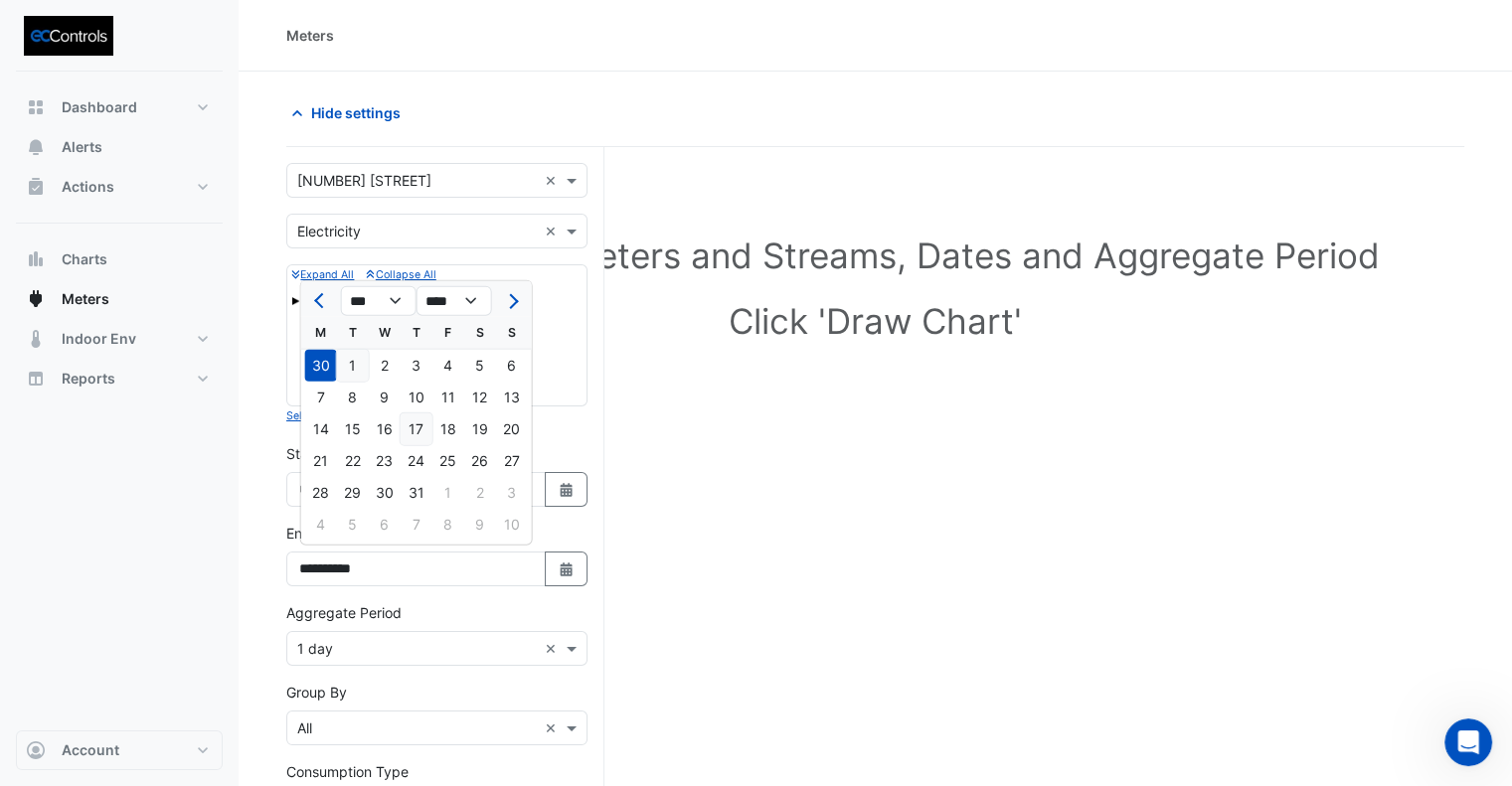 click on "17" 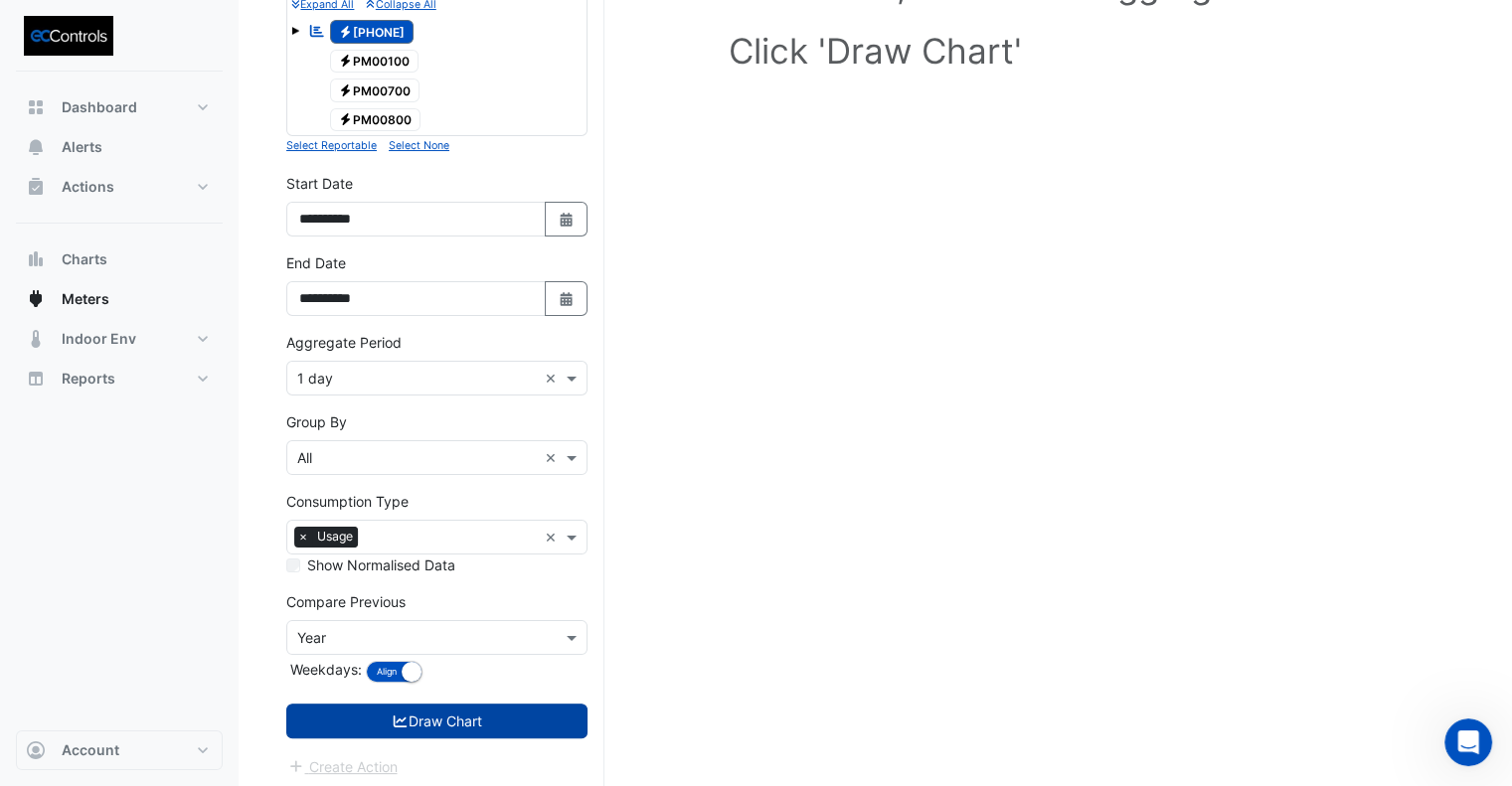 click on "Draw Chart" at bounding box center (436, 720) 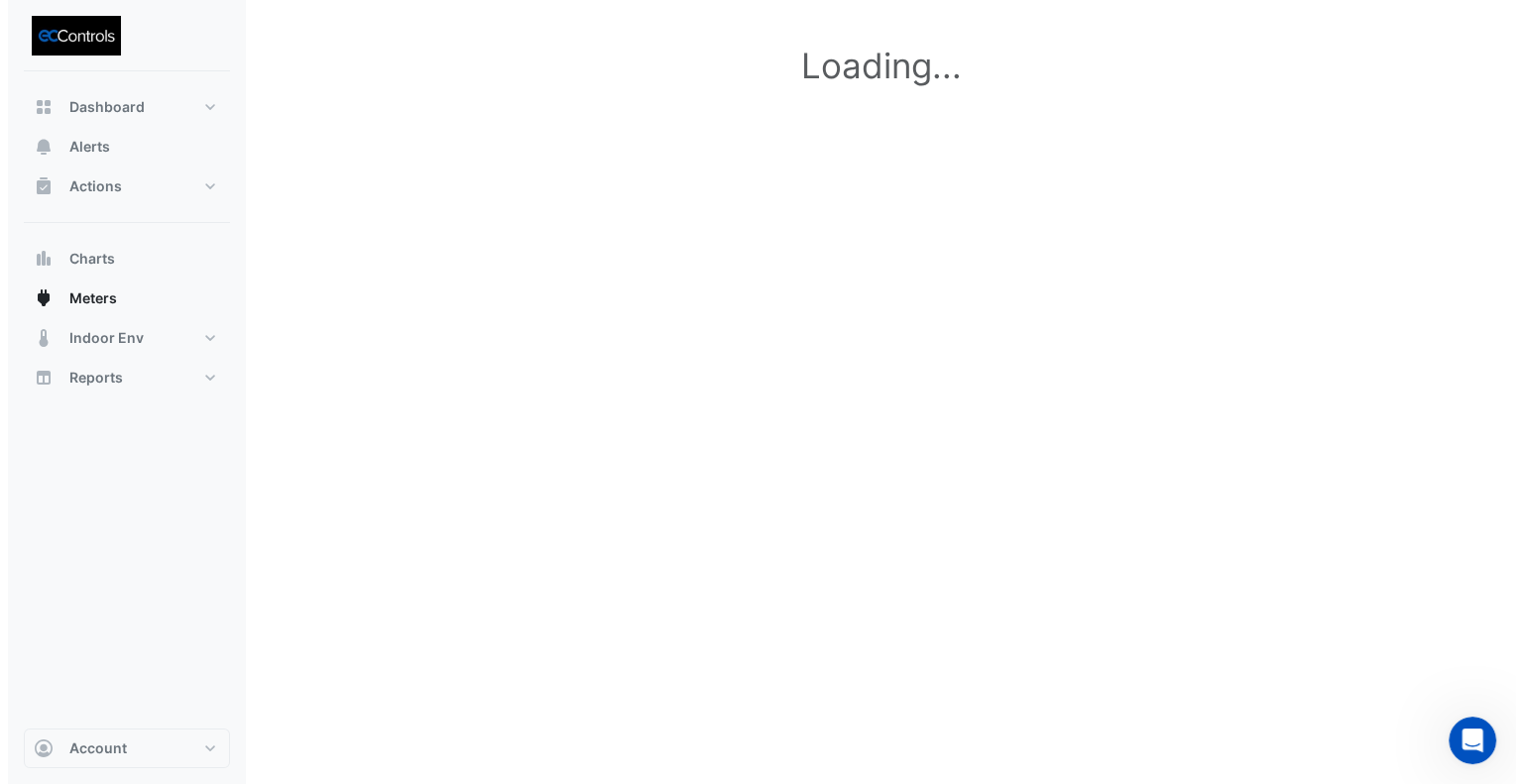 scroll, scrollTop: 0, scrollLeft: 0, axis: both 